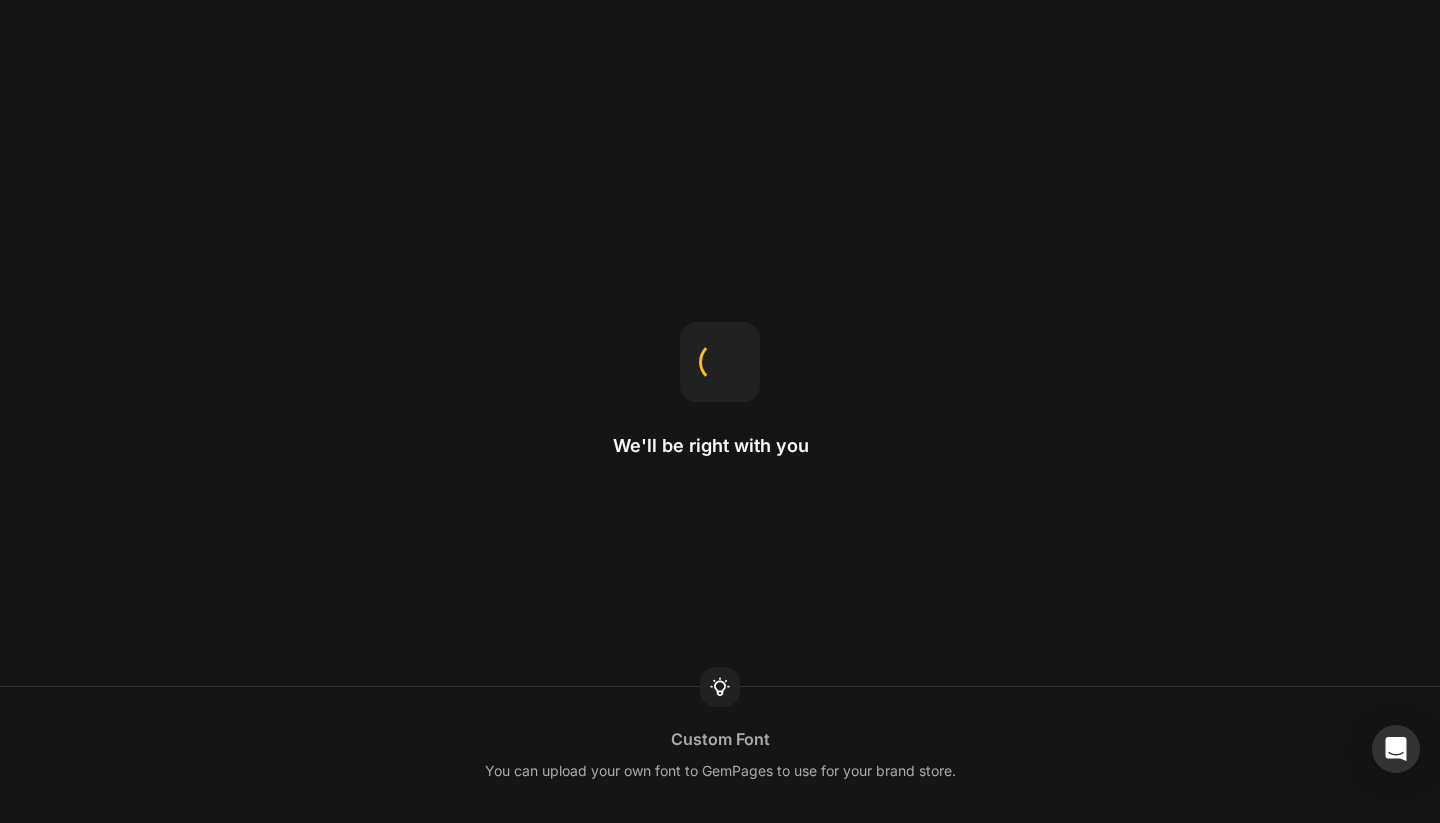 scroll, scrollTop: 0, scrollLeft: 0, axis: both 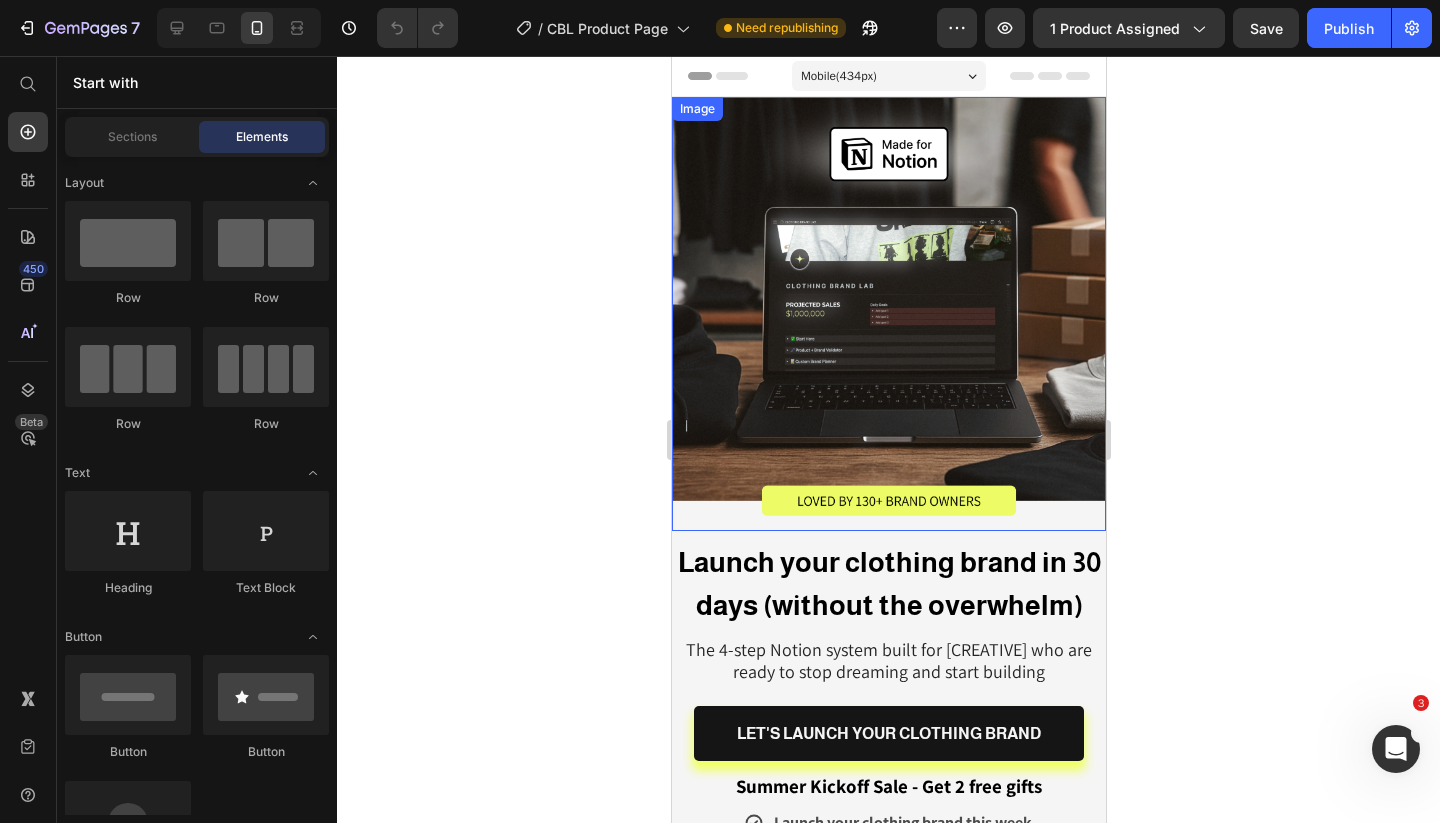 click at bounding box center (239, 28) 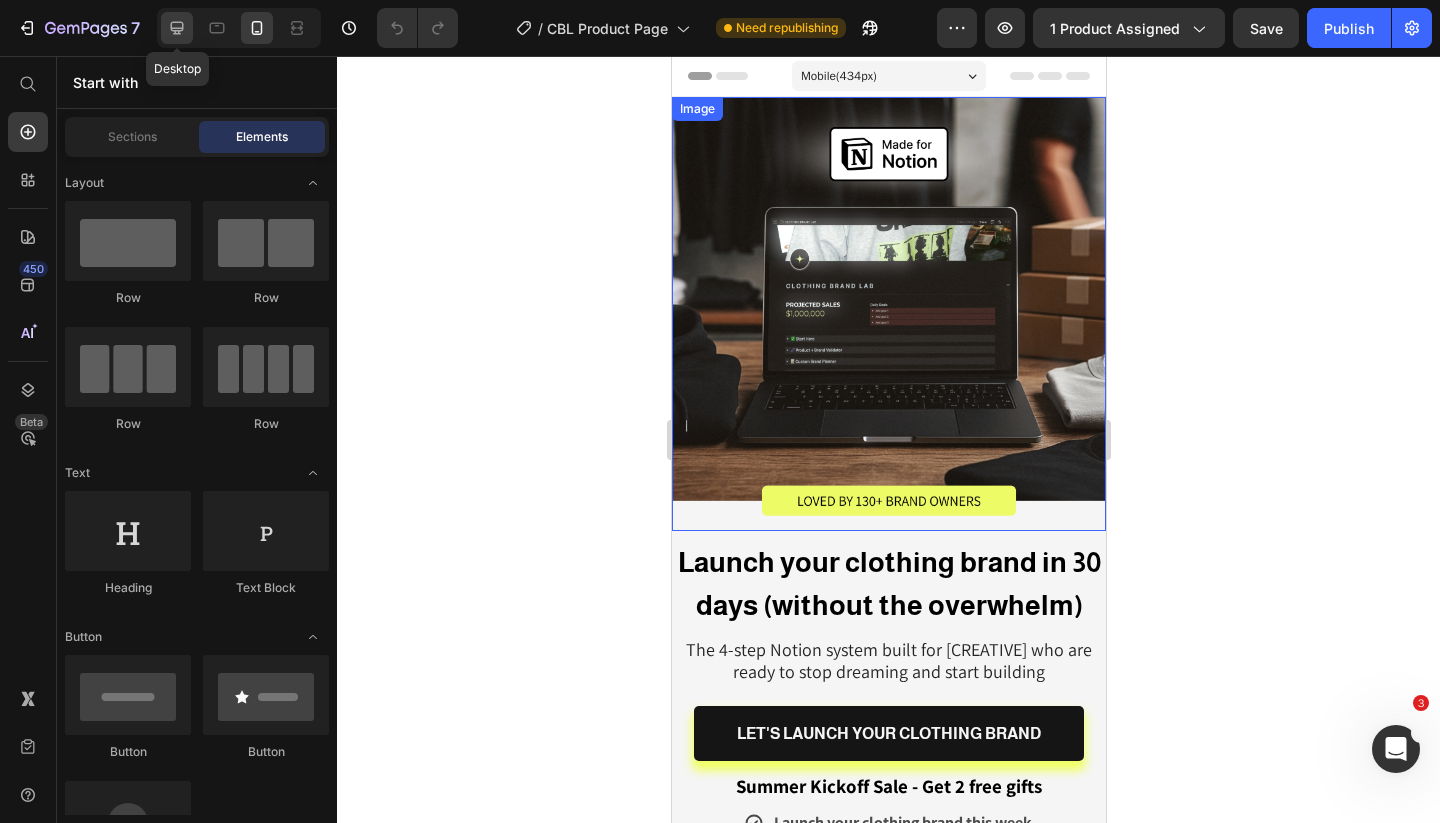 click 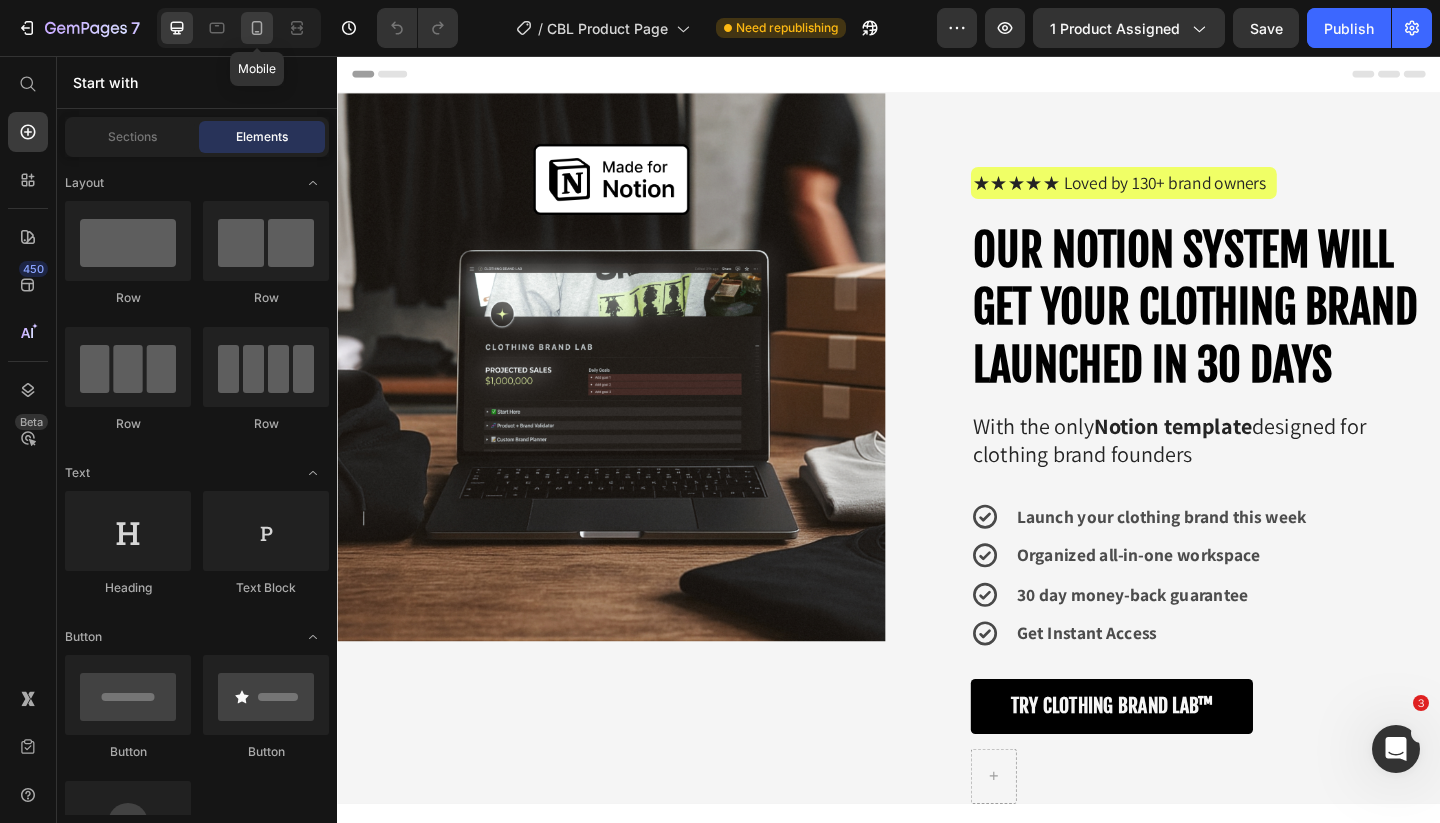 click 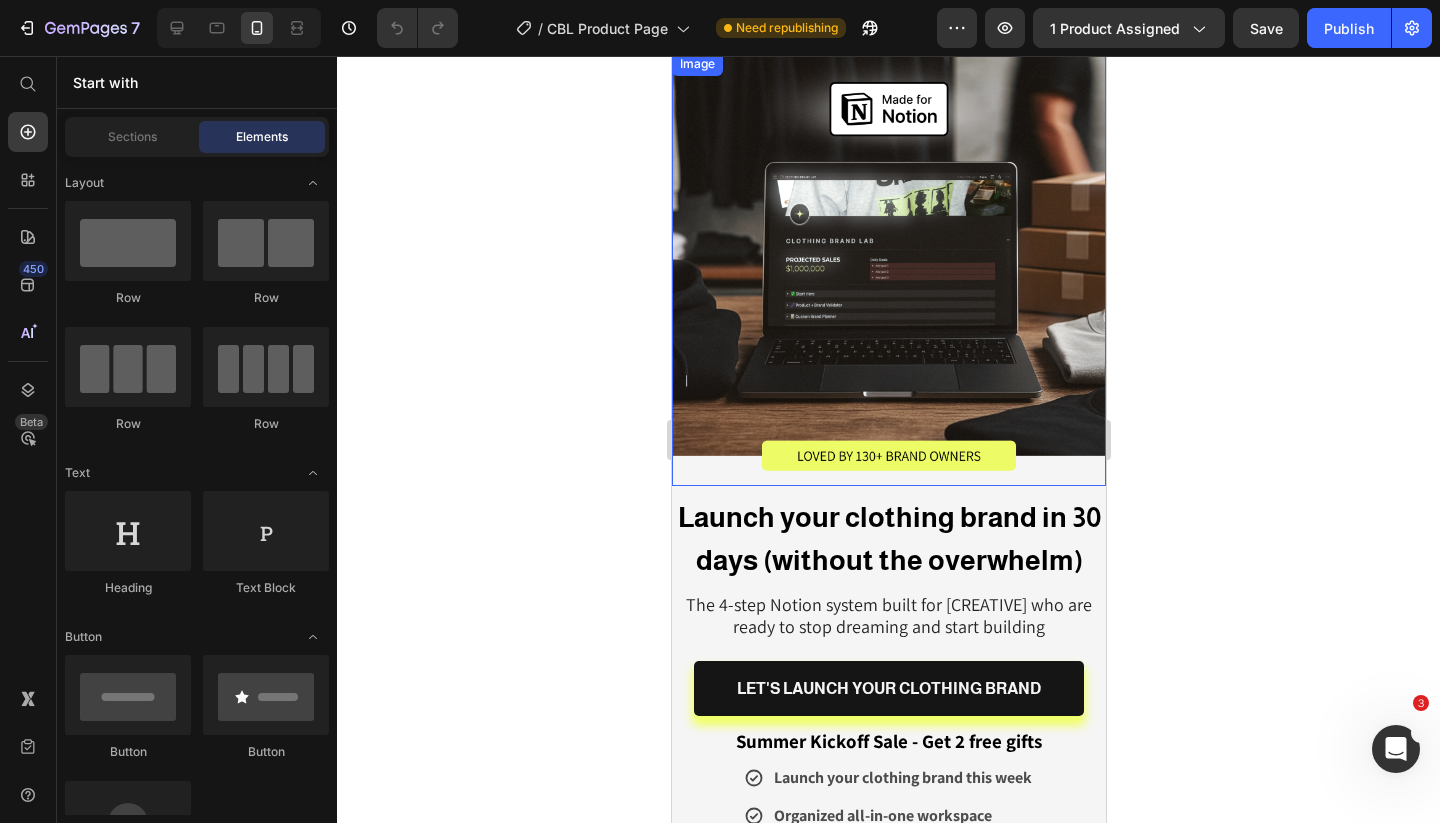 scroll, scrollTop: 61, scrollLeft: 0, axis: vertical 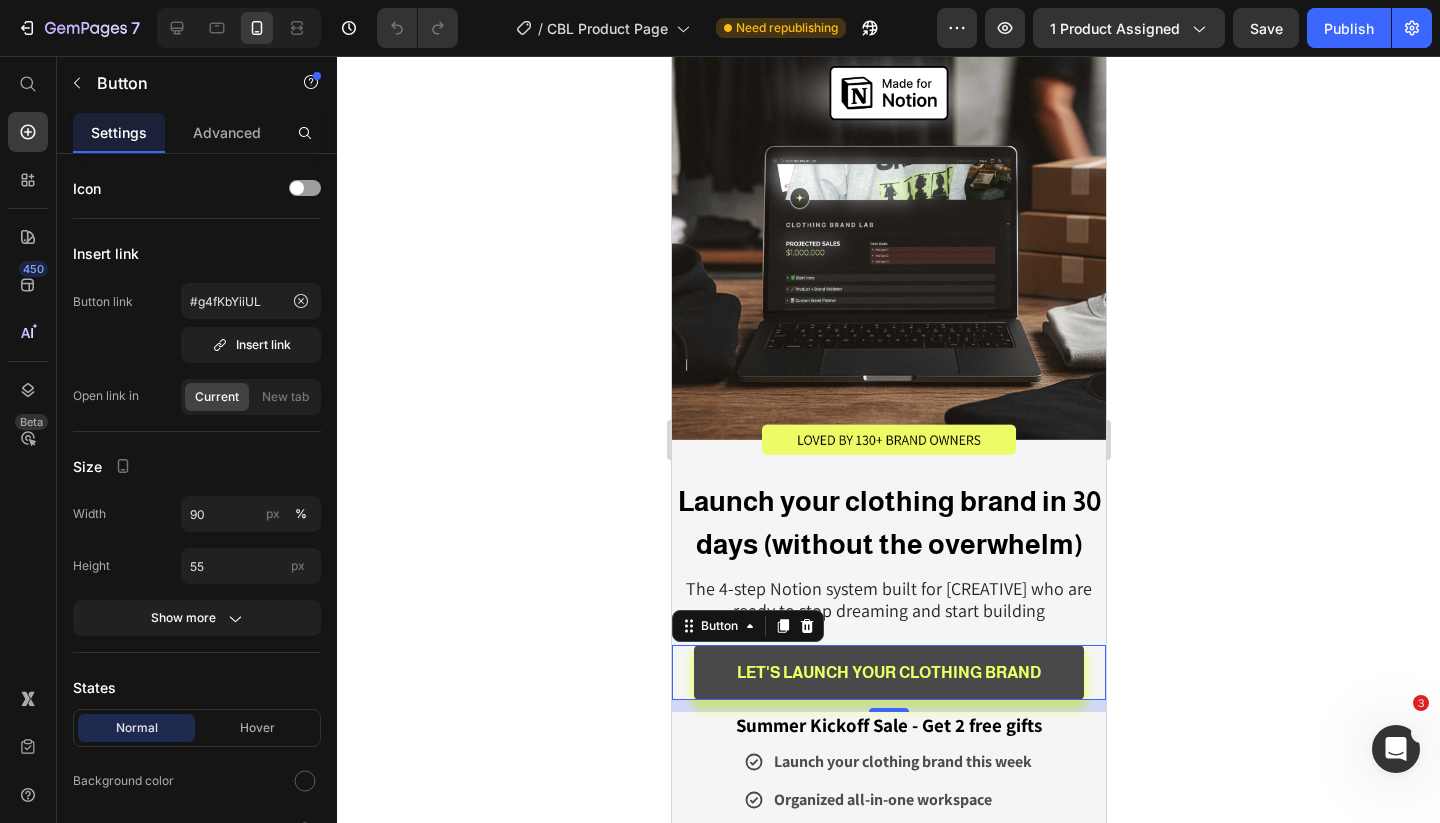click on "LET'S LAUNCH YOUR CLOTHING BRAND" at bounding box center (888, 672) 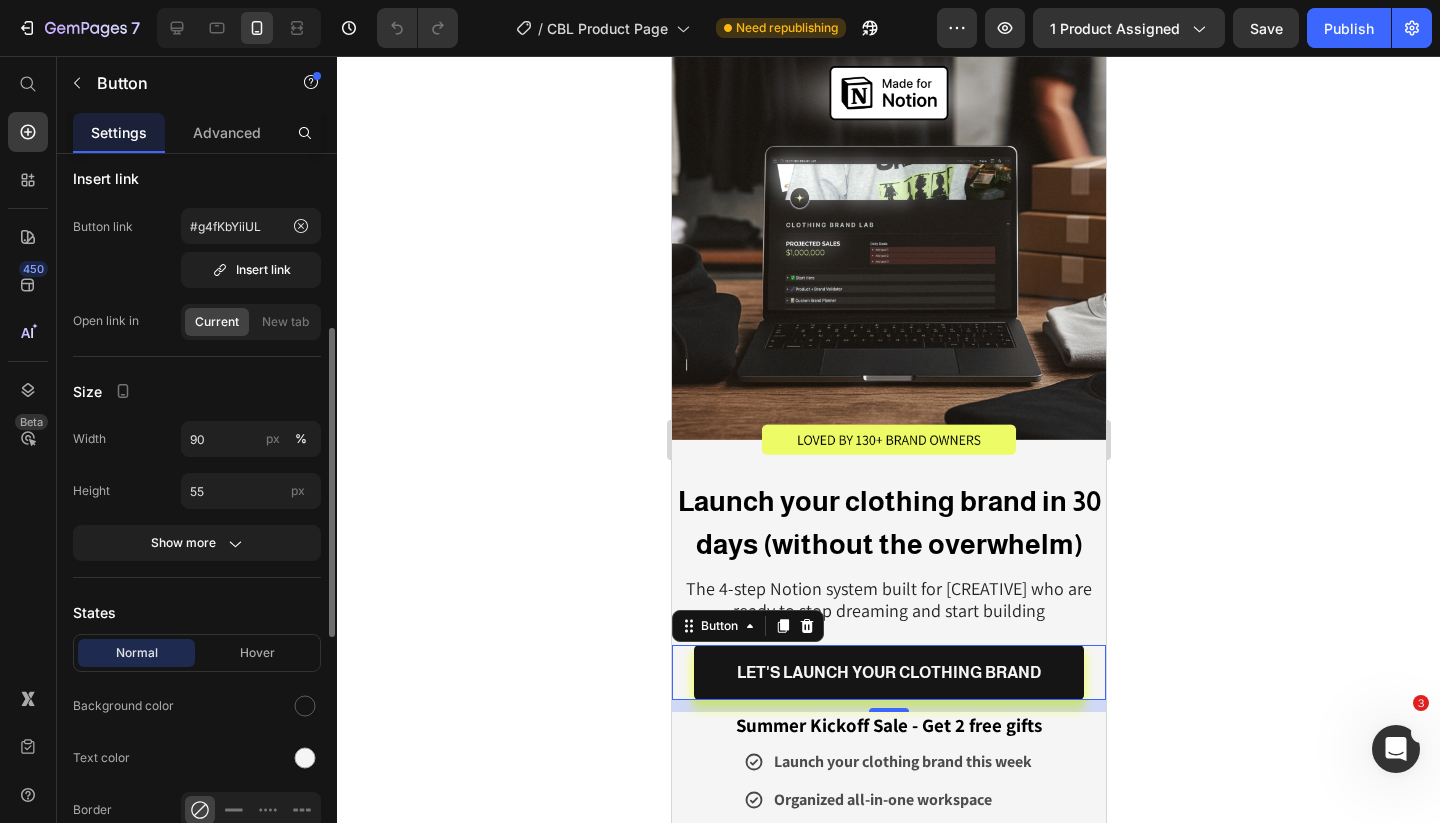 scroll, scrollTop: 201, scrollLeft: 0, axis: vertical 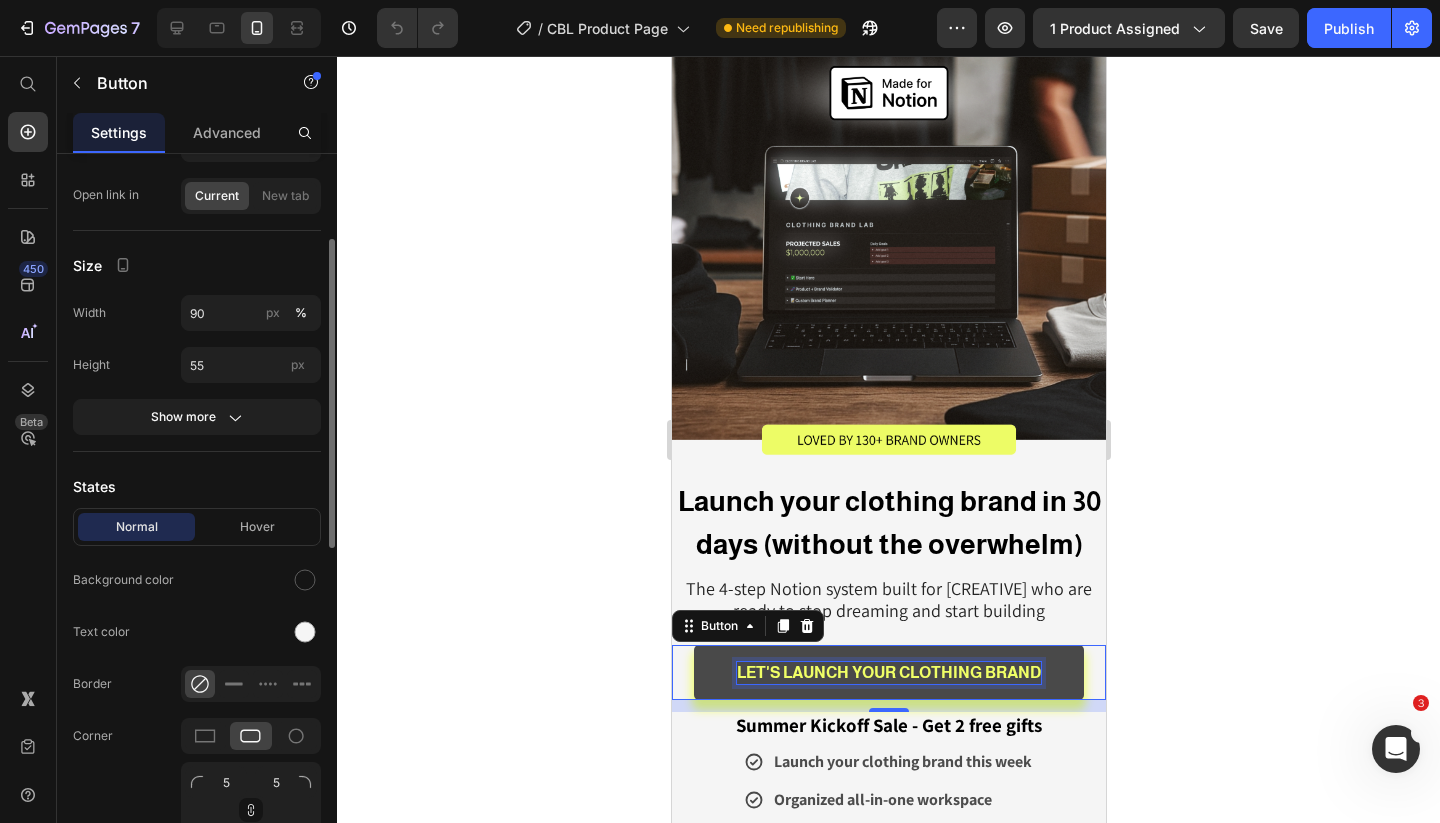 click on "LET'S LAUNCH YOUR CLOTHING BRAND" at bounding box center (888, 672) 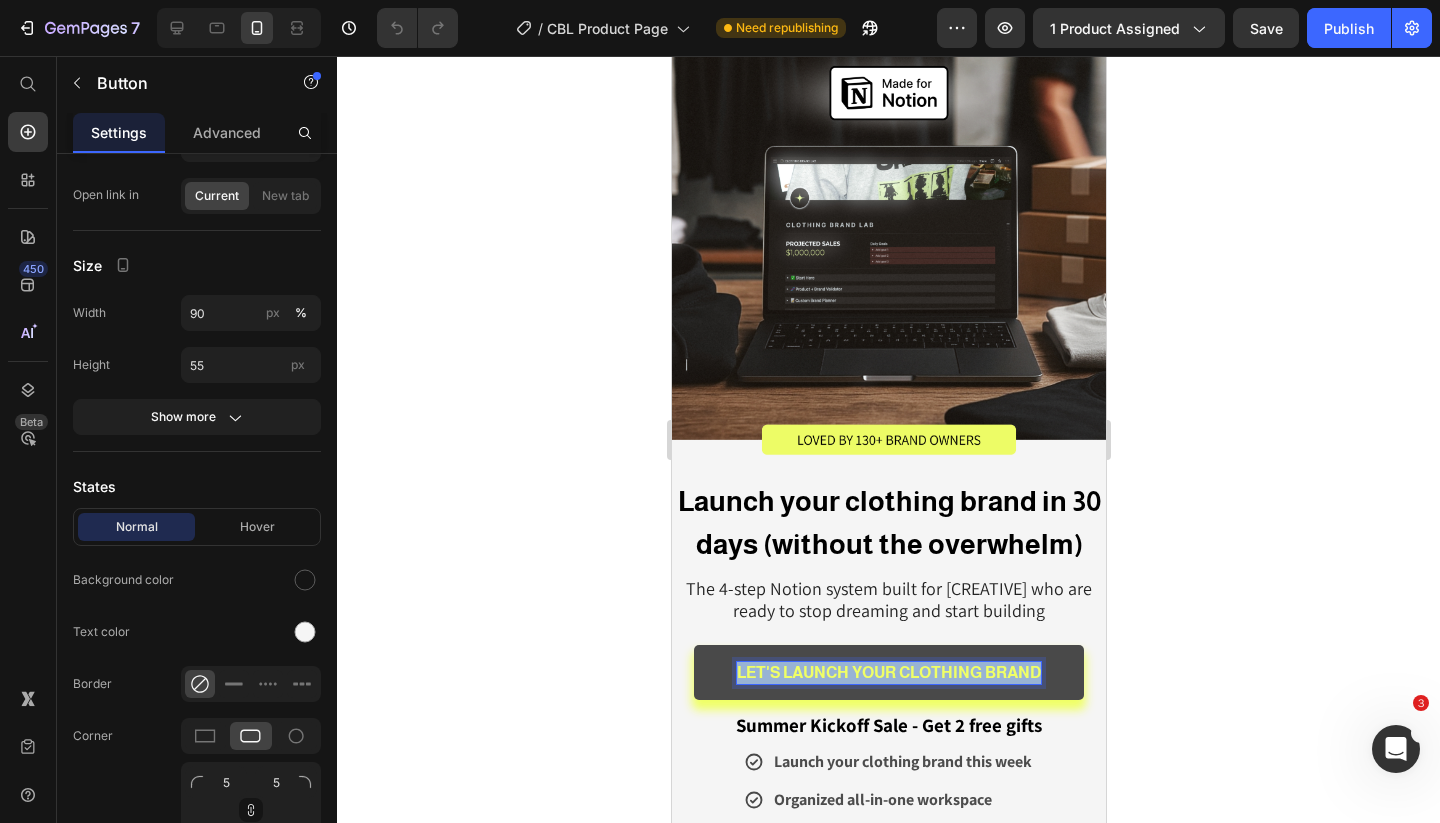 click on "LET'S LAUNCH YOUR CLOTHING BRAND" at bounding box center [888, 672] 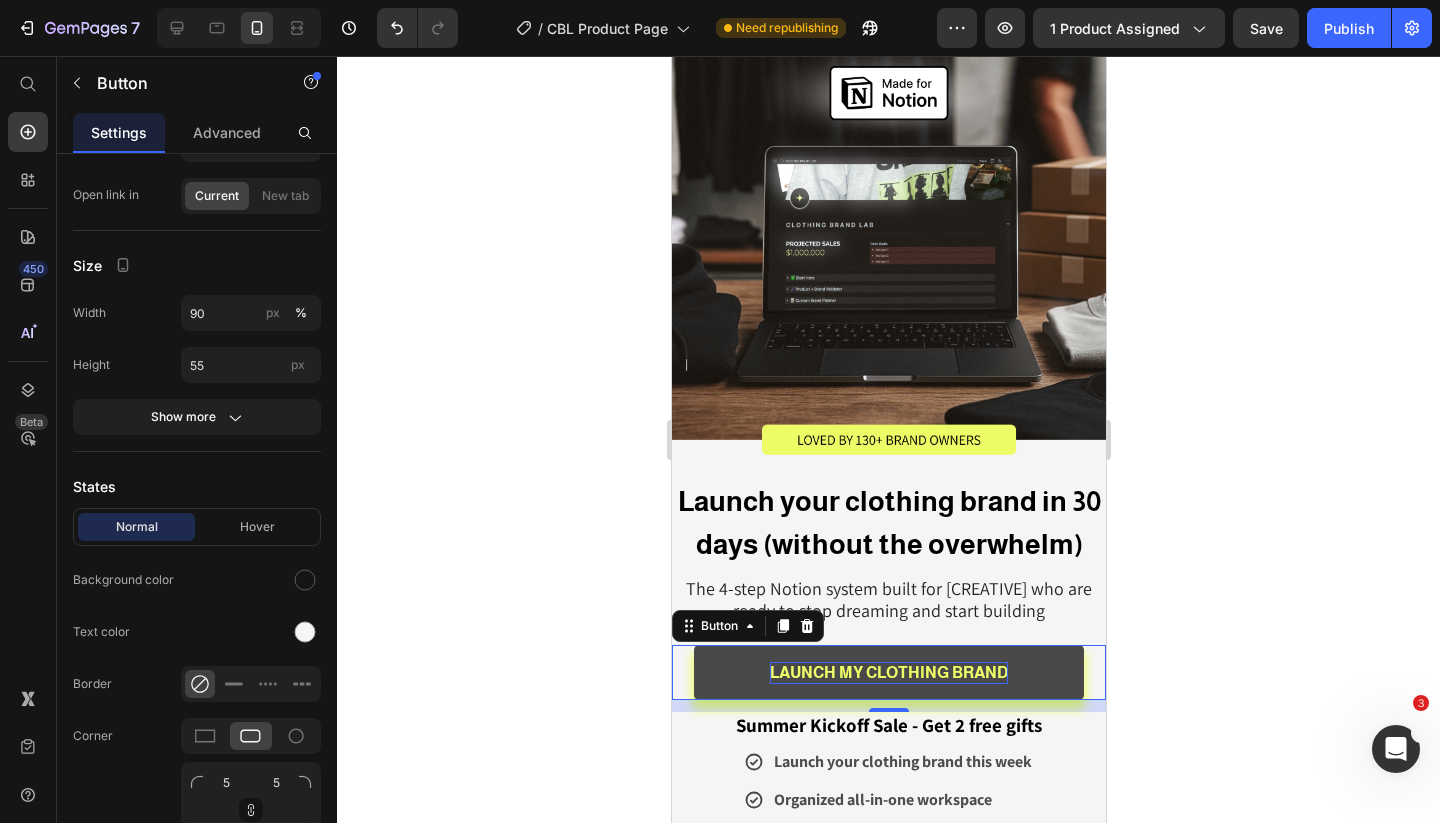 click 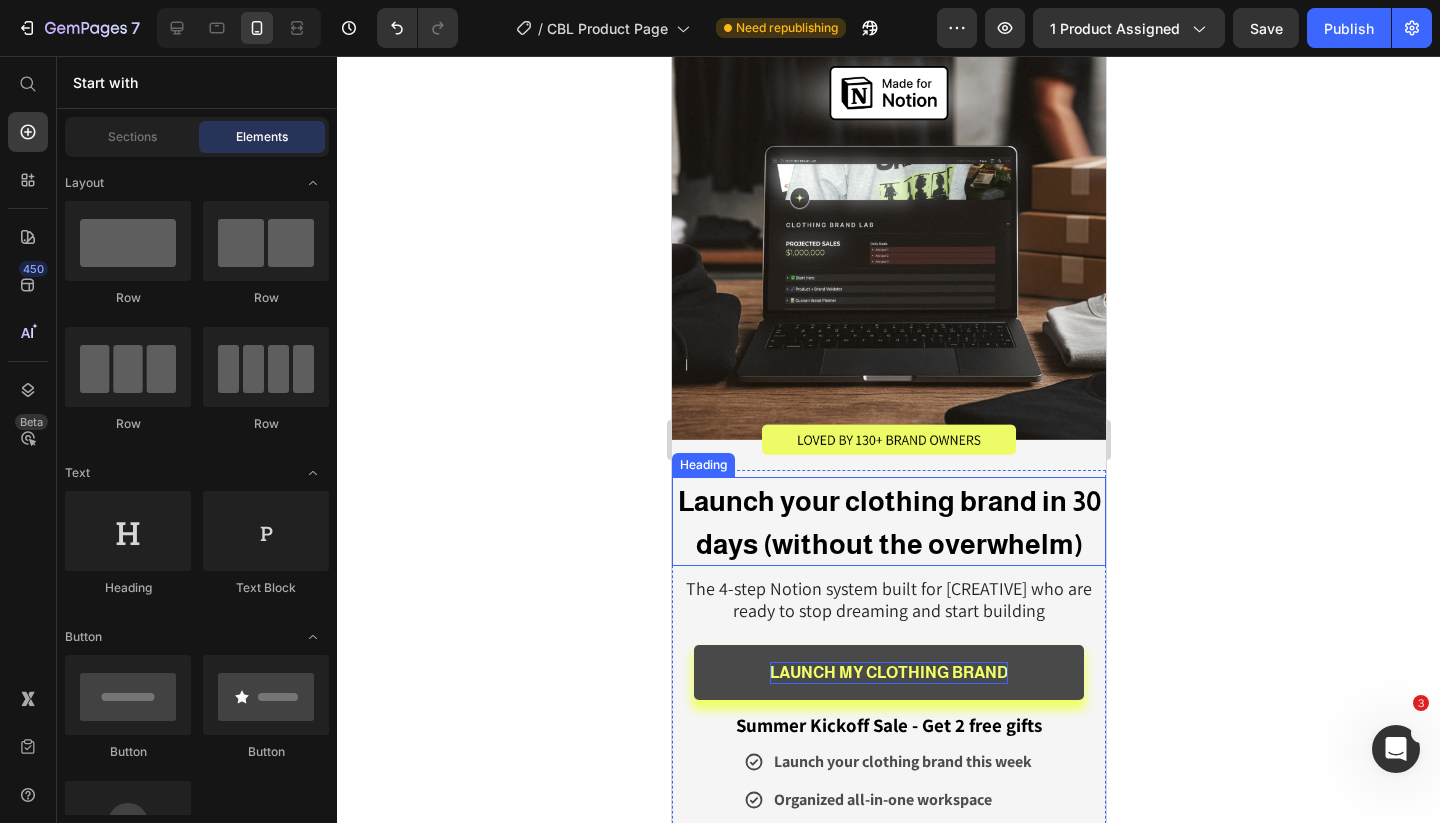 click on "Launch your clothing brand in 30 days (without the overwhelm)" at bounding box center (888, 523) 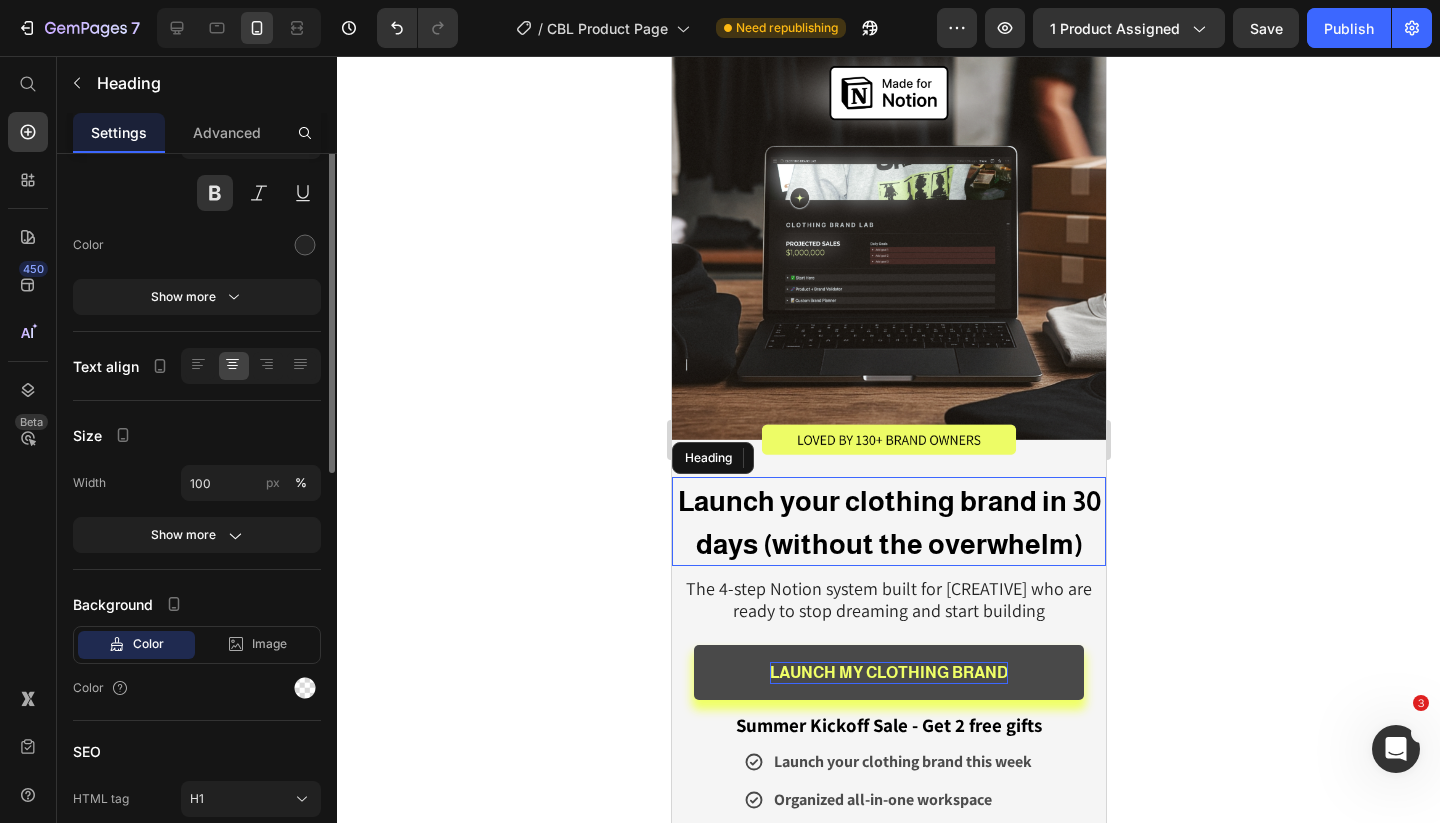 scroll, scrollTop: 0, scrollLeft: 0, axis: both 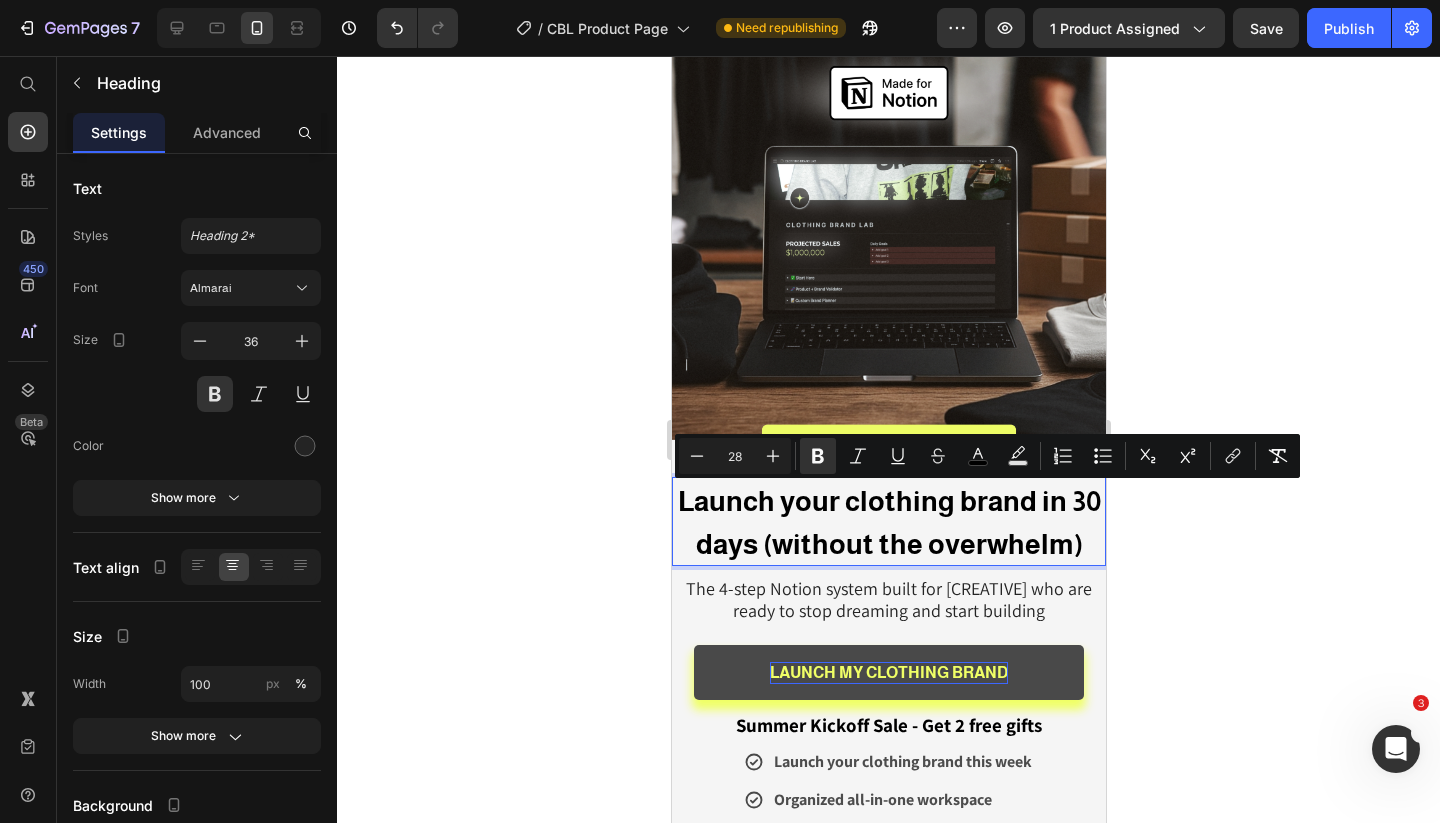 type on "11" 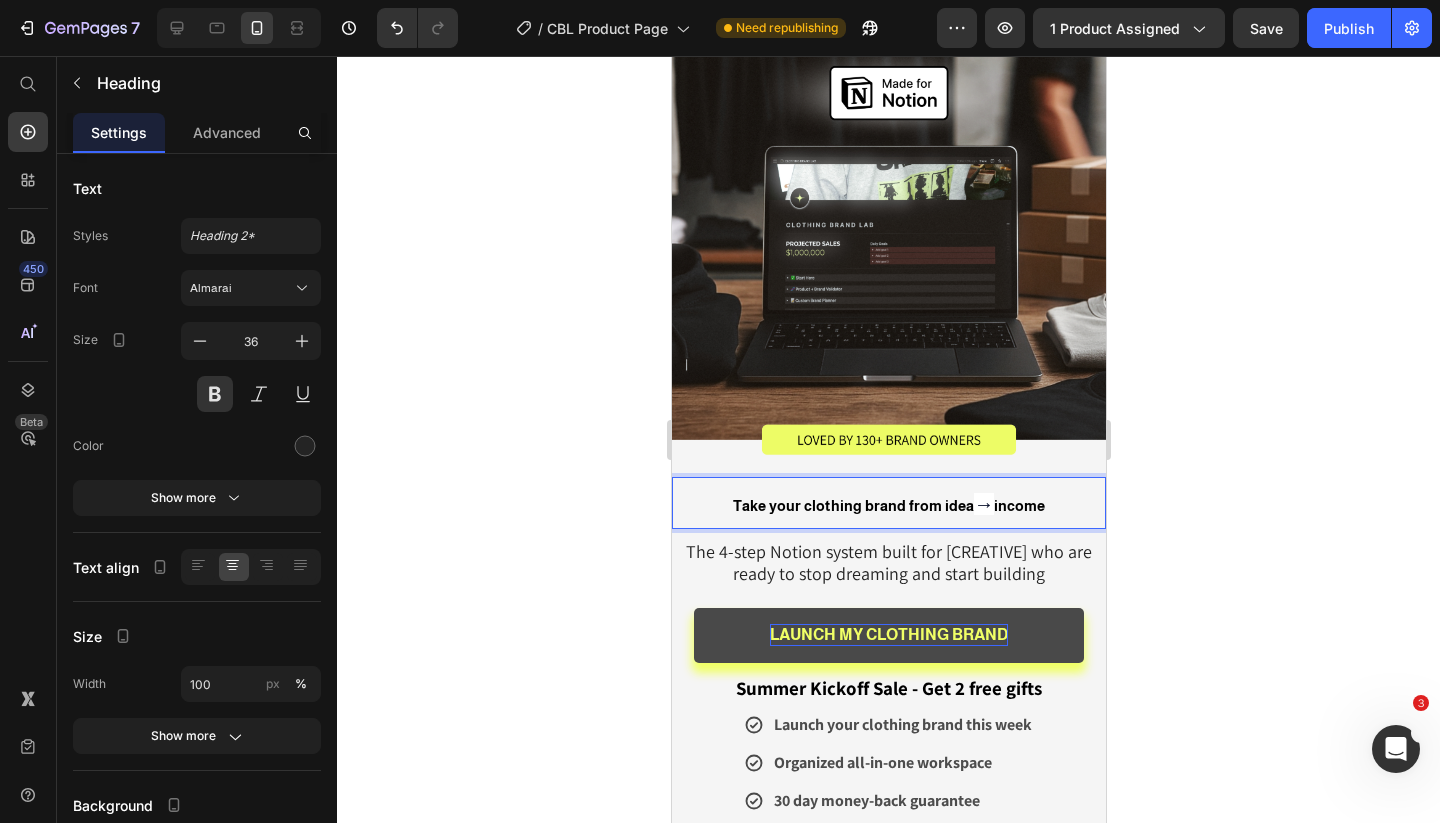 click on "Take your clothing brand from idea  →  income" at bounding box center [888, 503] 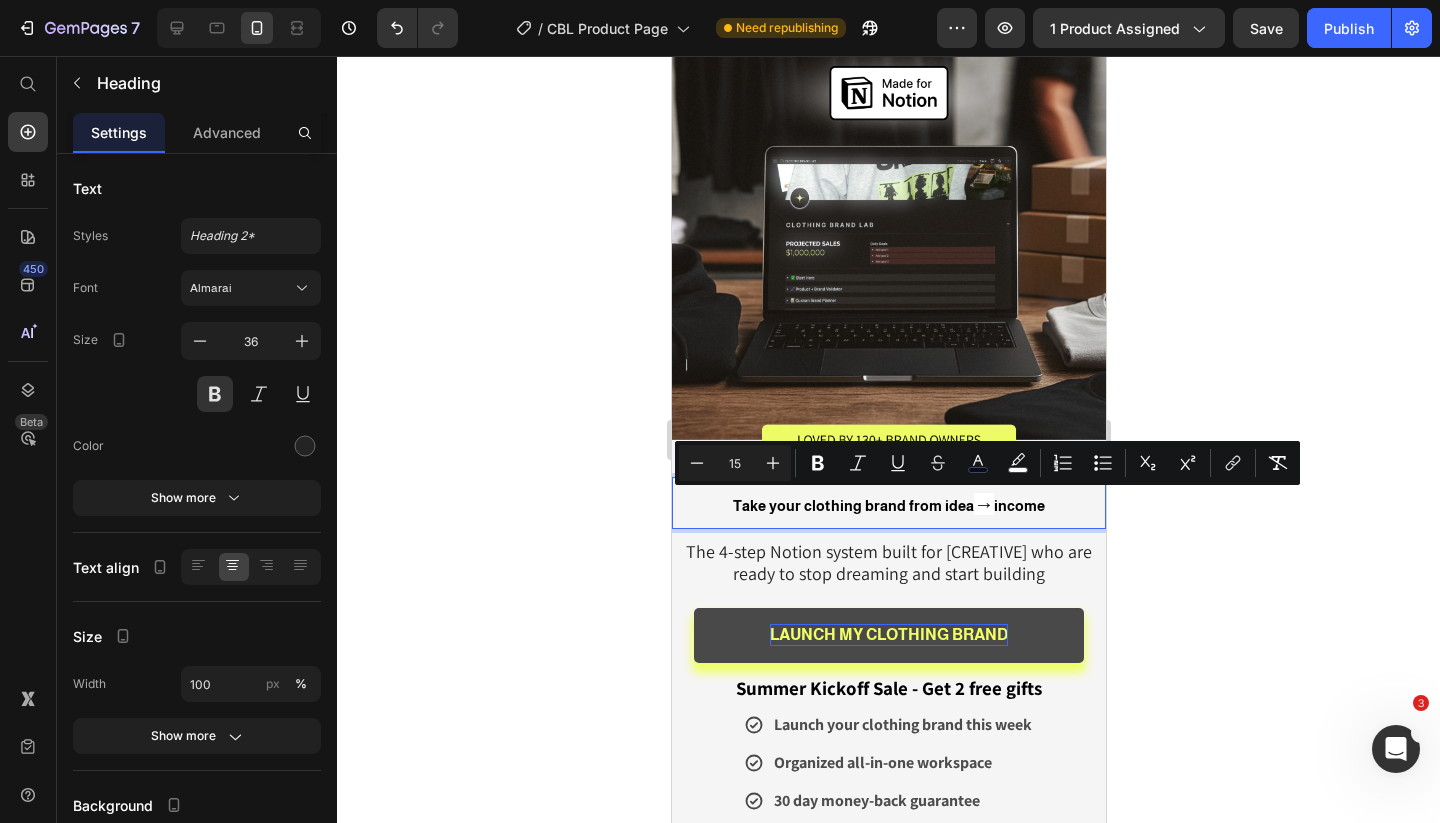 drag, startPoint x: 993, startPoint y: 504, endPoint x: 974, endPoint y: 505, distance: 19.026299 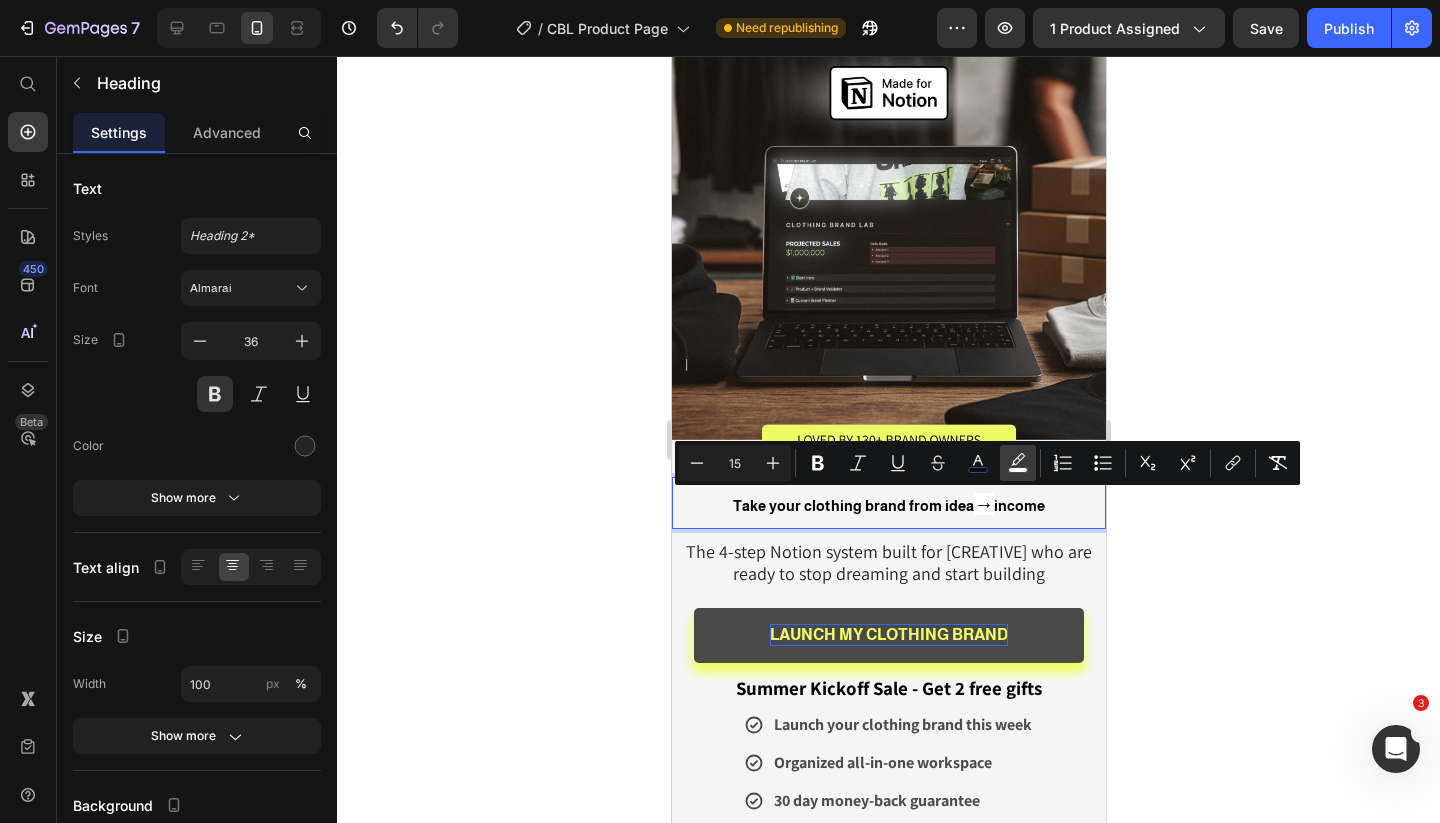 click 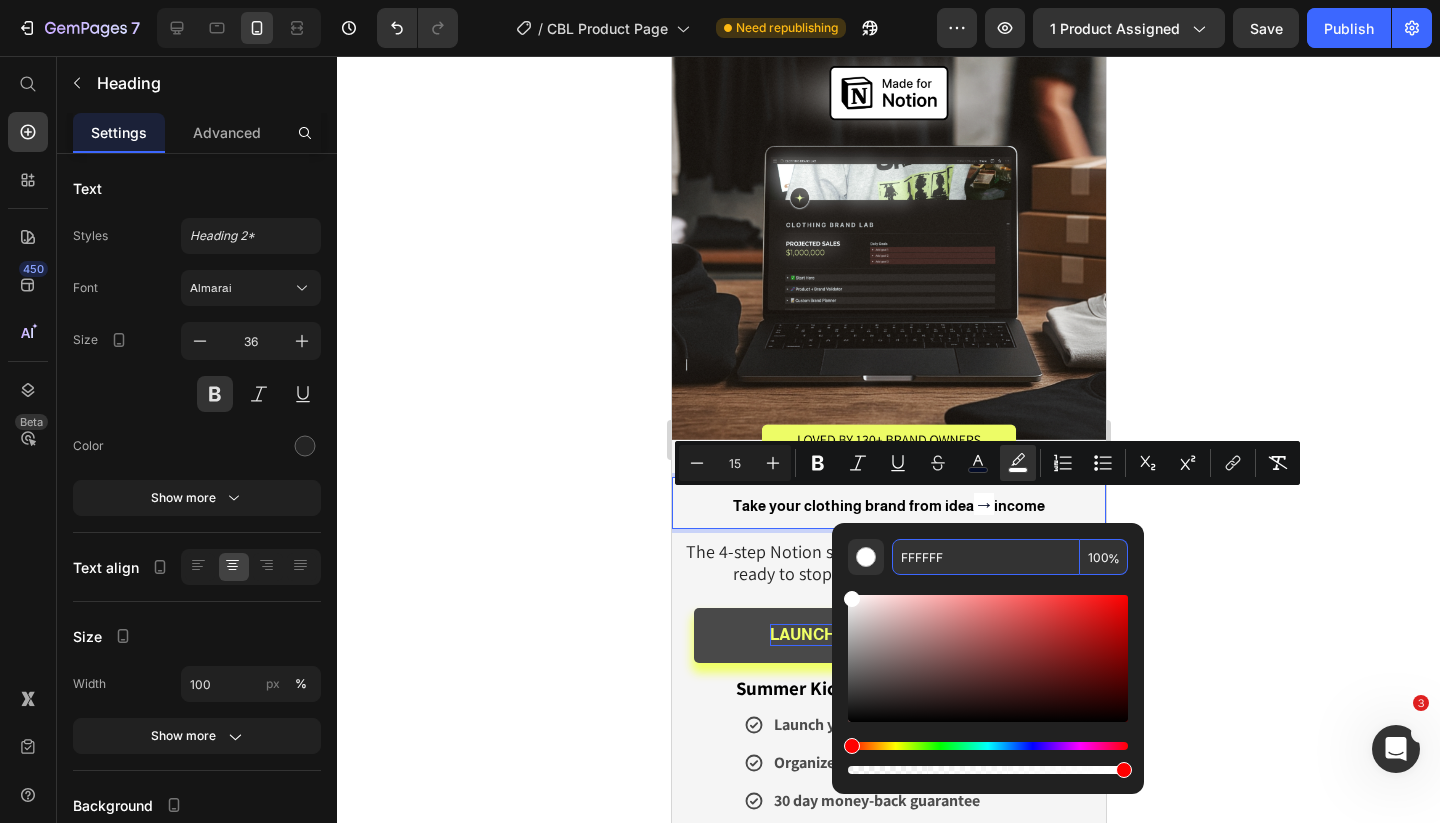click on "100" at bounding box center (1104, 557) 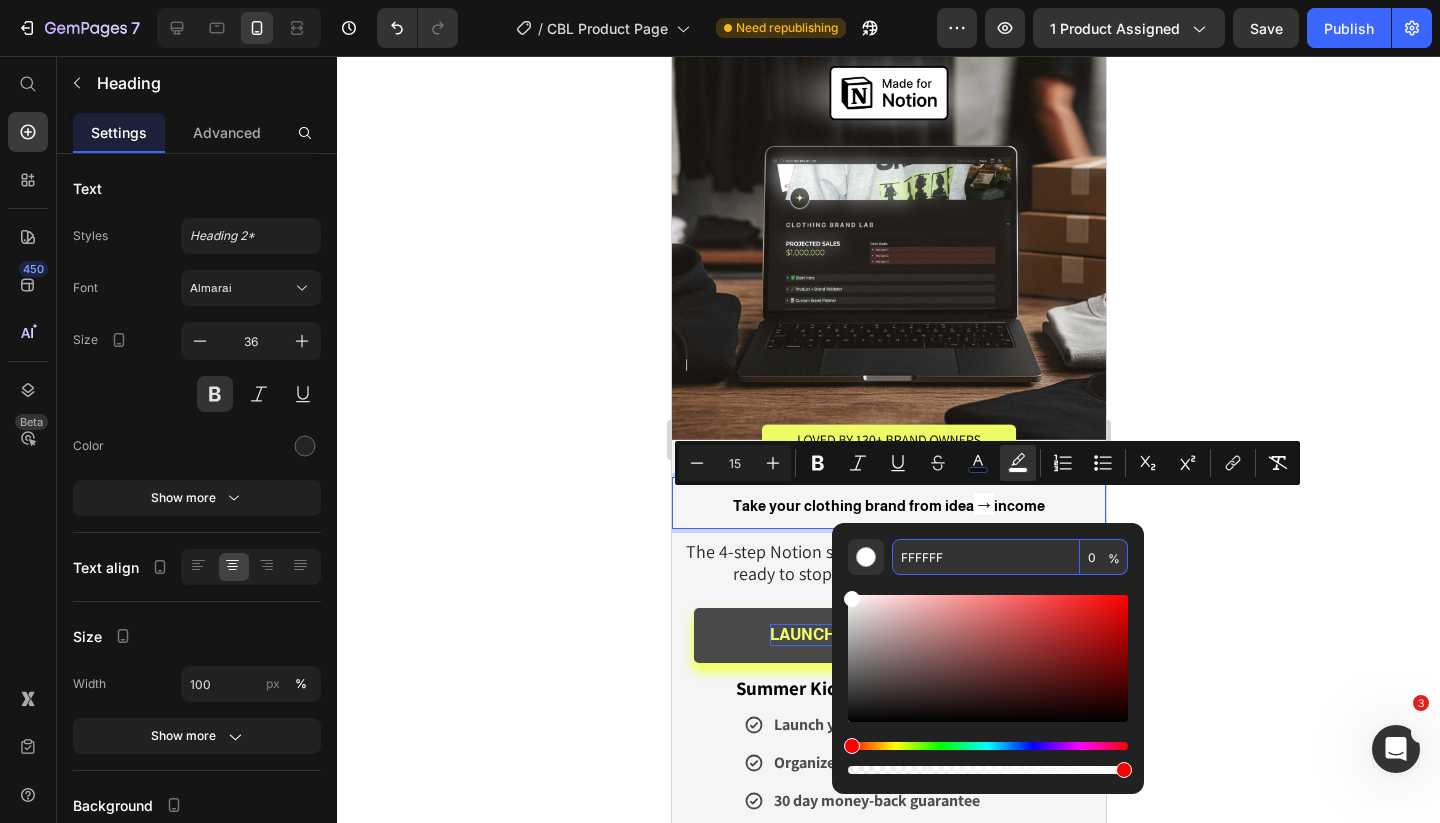 type on "0" 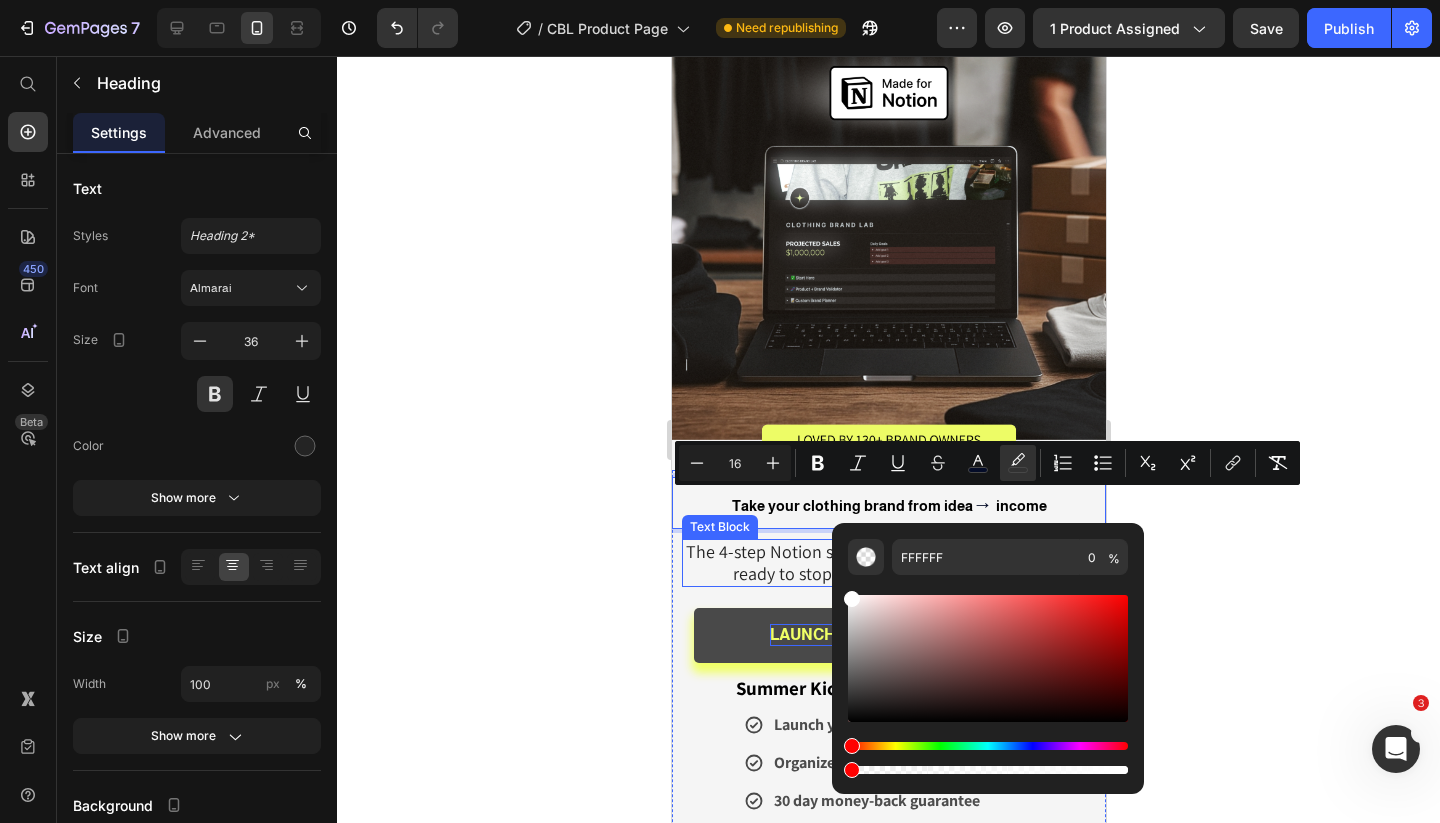 click on "The 4-step Notion system built for [CREATIVE] who are ready to stop dreaming and start building" at bounding box center (888, 562) 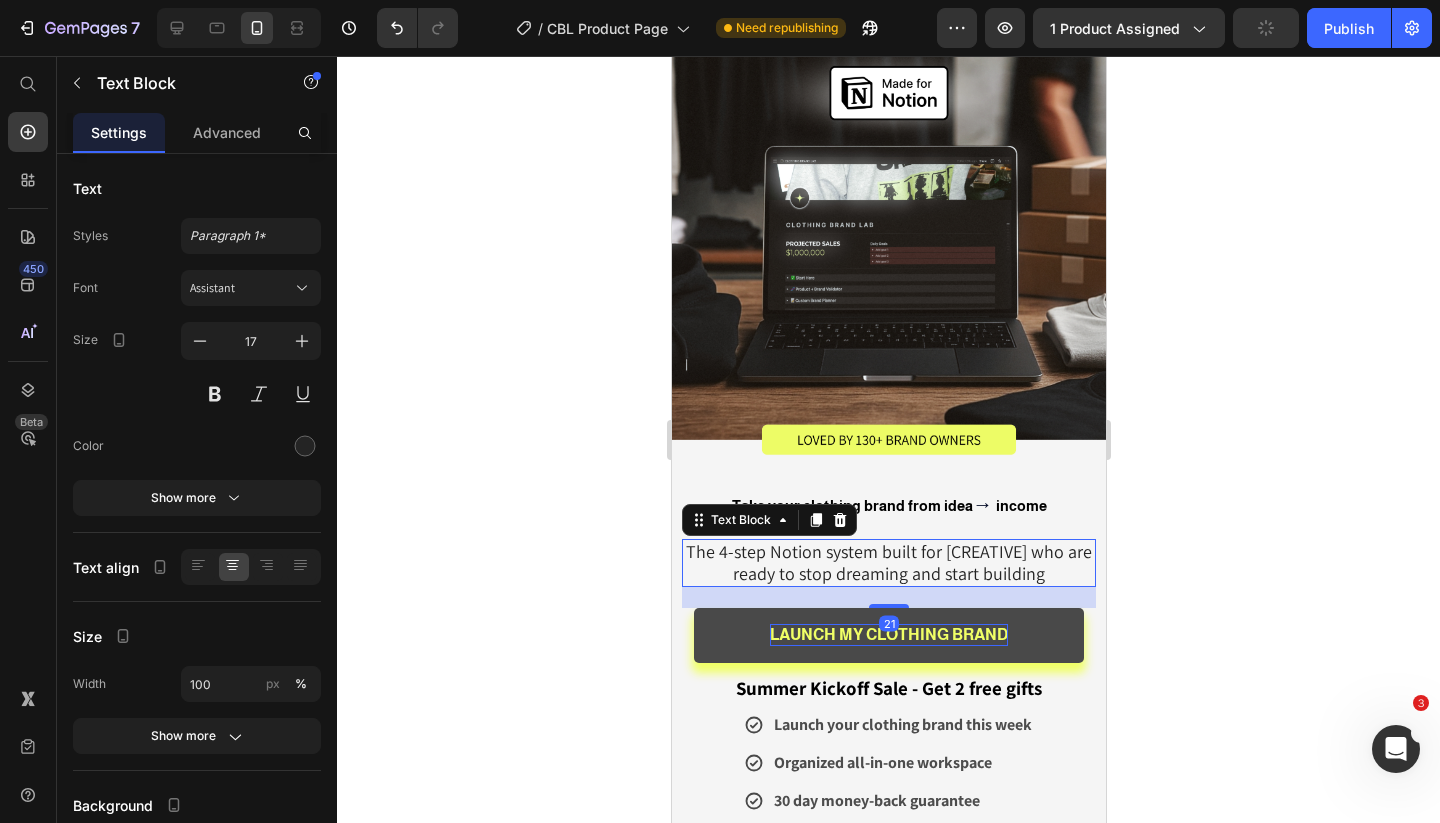 scroll, scrollTop: 53, scrollLeft: 0, axis: vertical 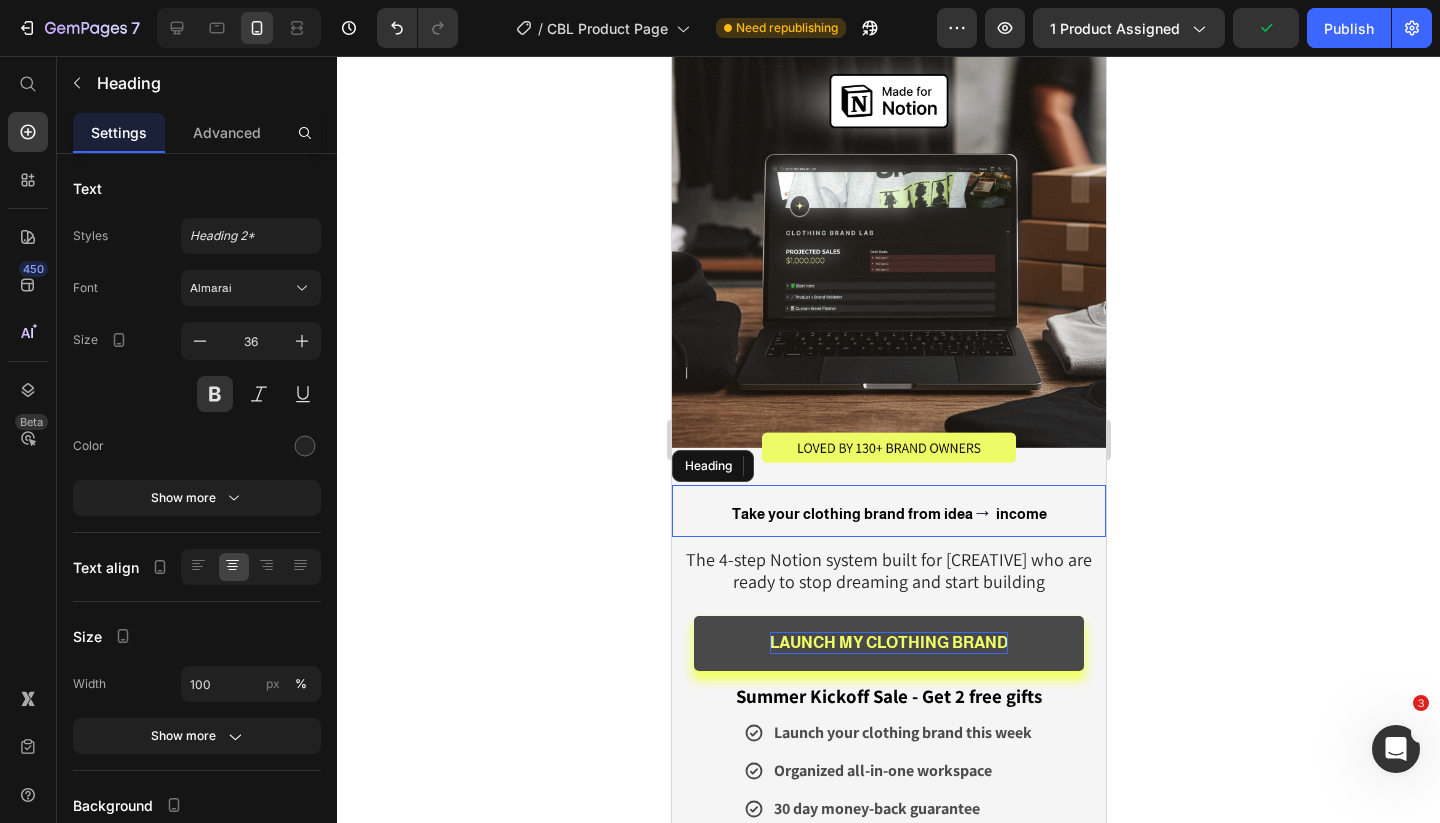 click on "⁠⁠⁠⁠⁠⁠⁠ Take your clothing brand from idea  →   income" at bounding box center (888, 511) 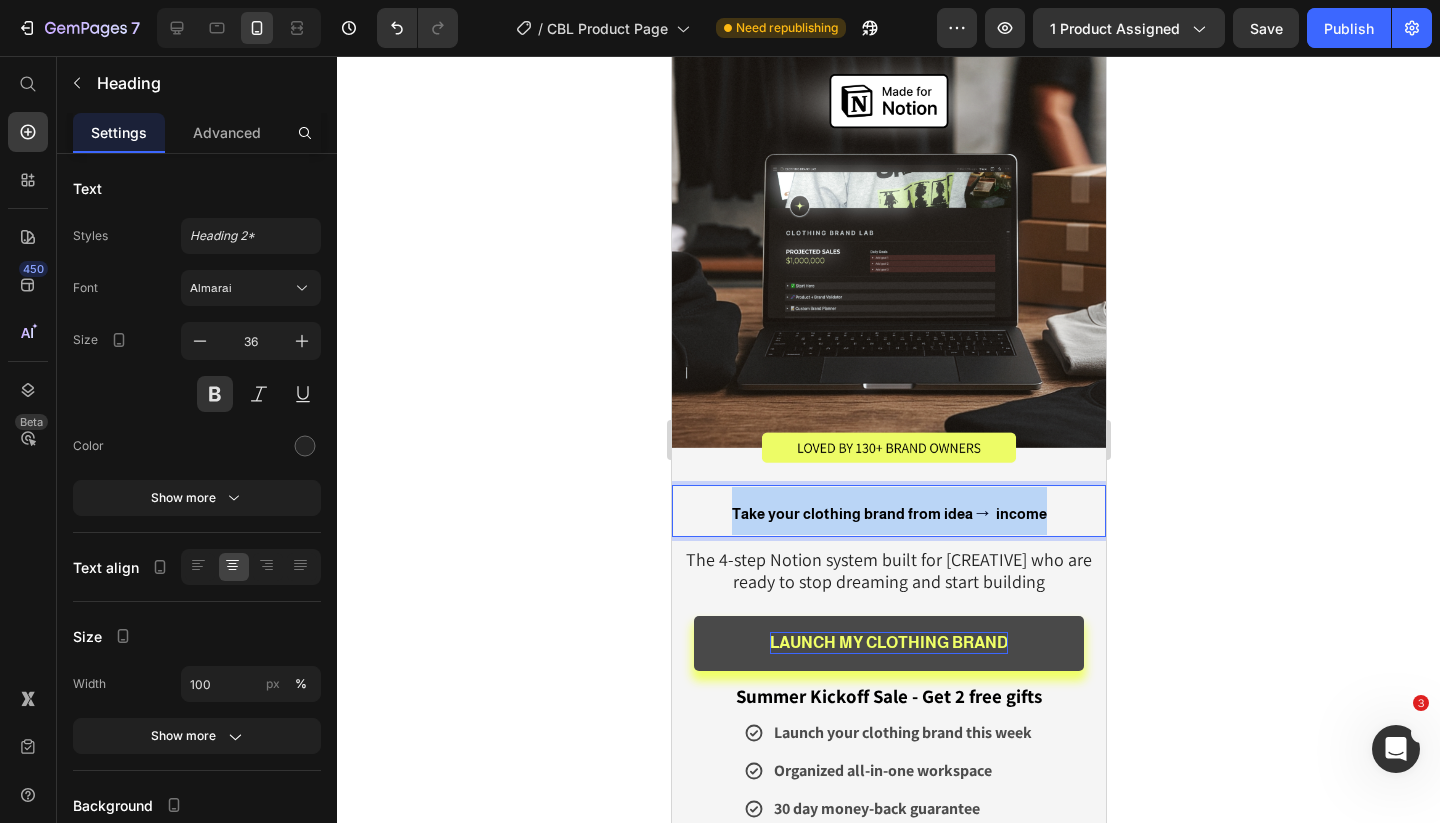 drag, startPoint x: 1052, startPoint y: 510, endPoint x: 734, endPoint y: 511, distance: 318.0016 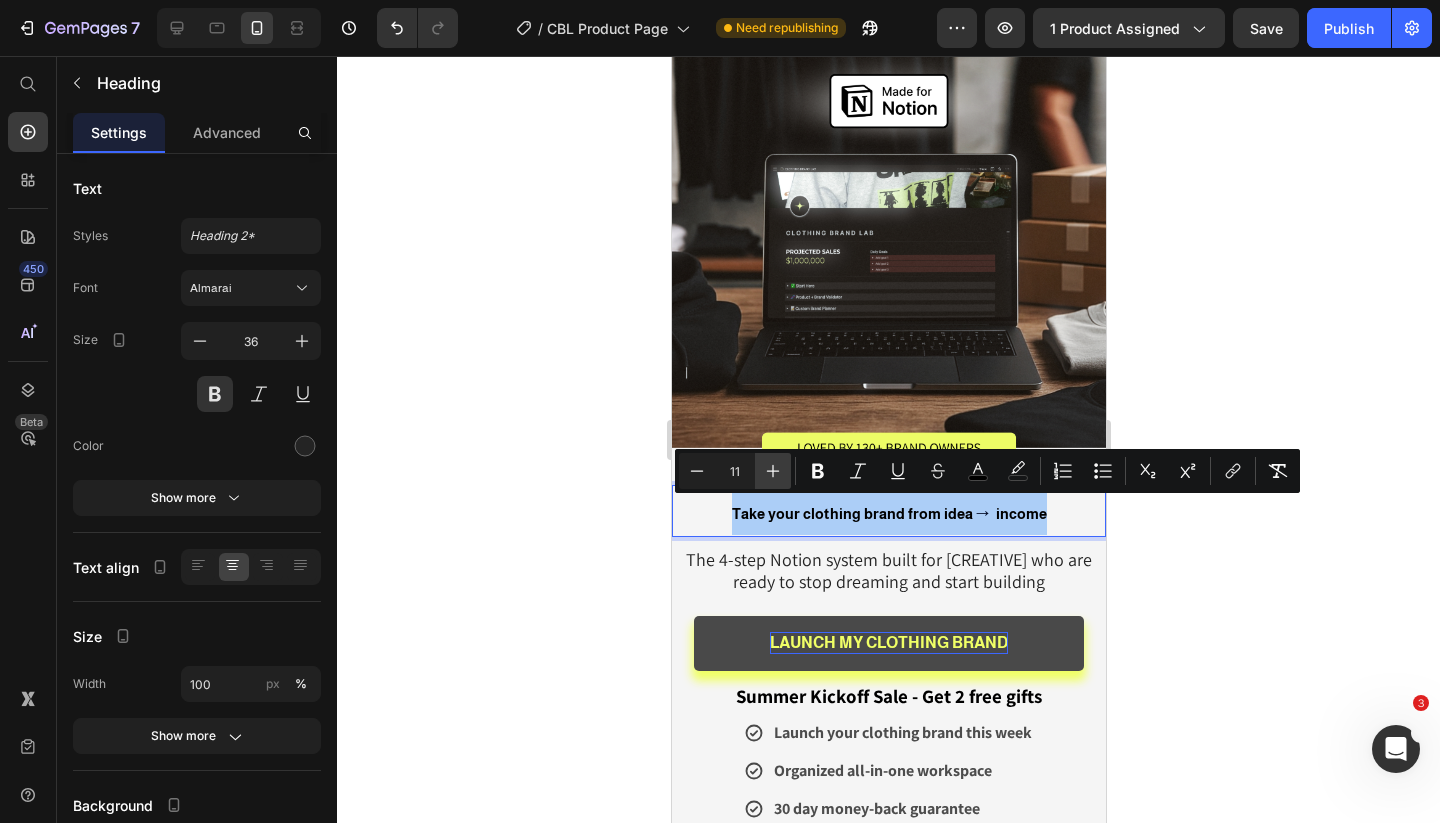 click on "Plus" at bounding box center (773, 471) 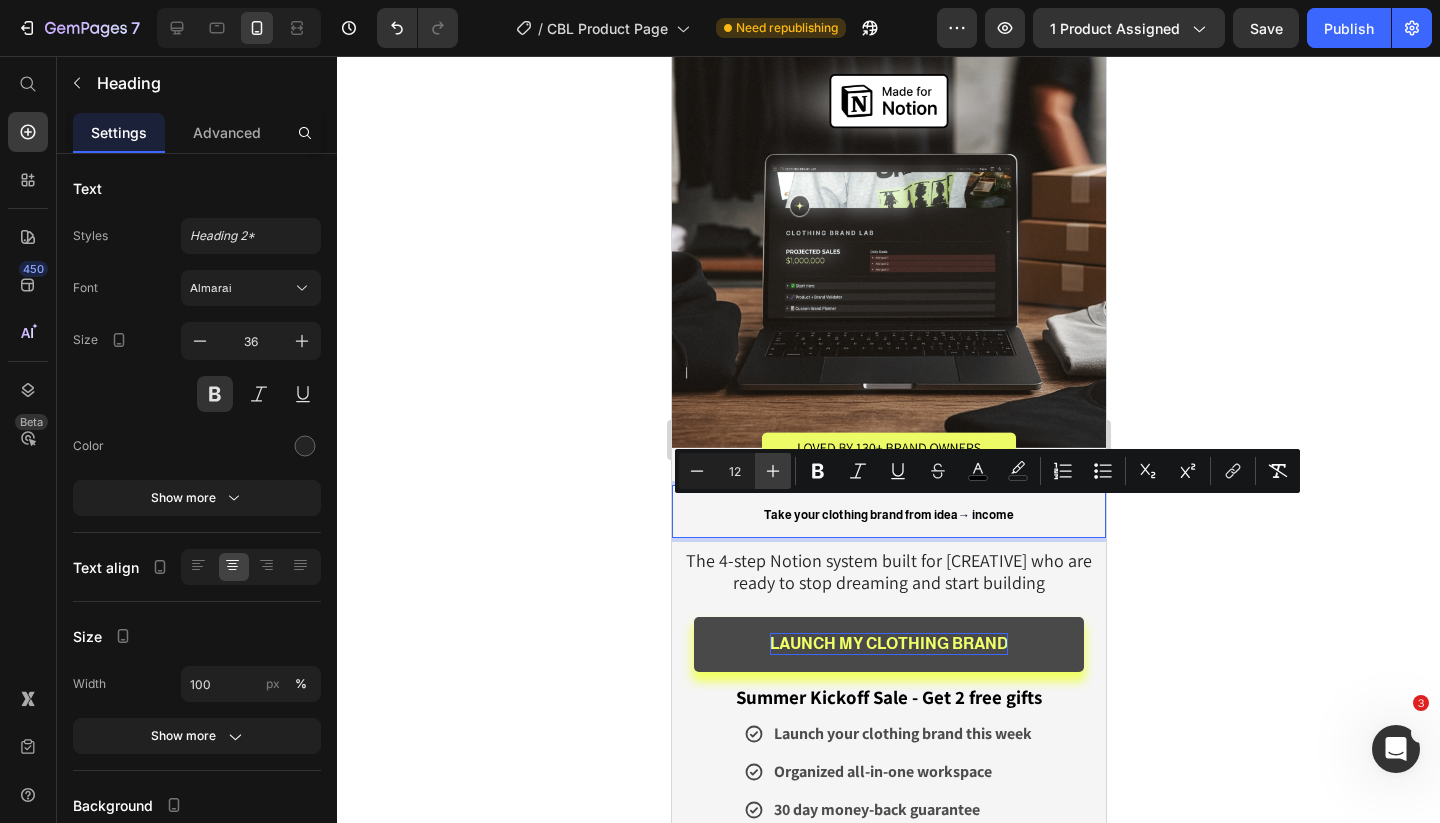 click on "Plus" at bounding box center (773, 471) 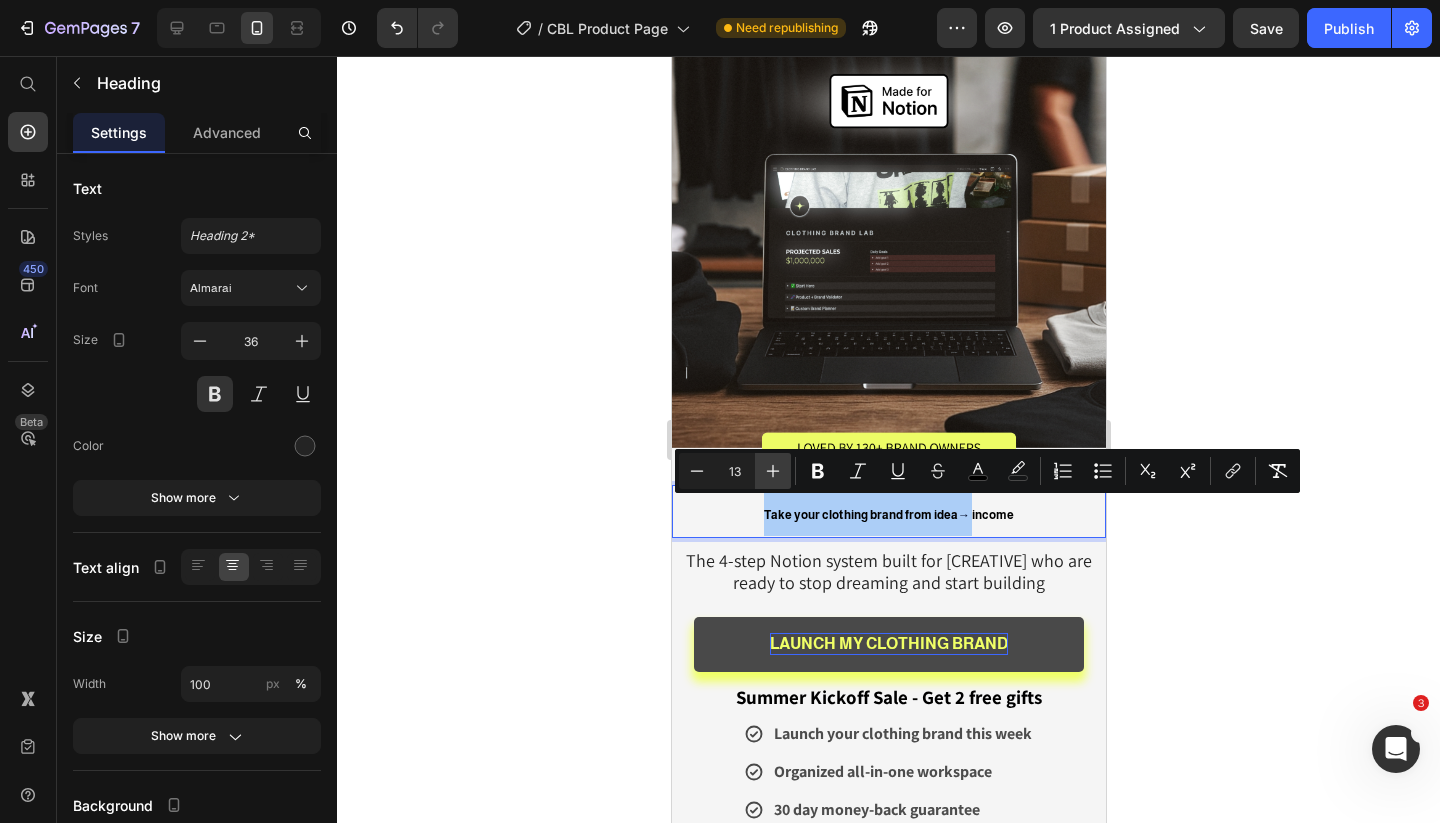 click on "Plus" at bounding box center [773, 471] 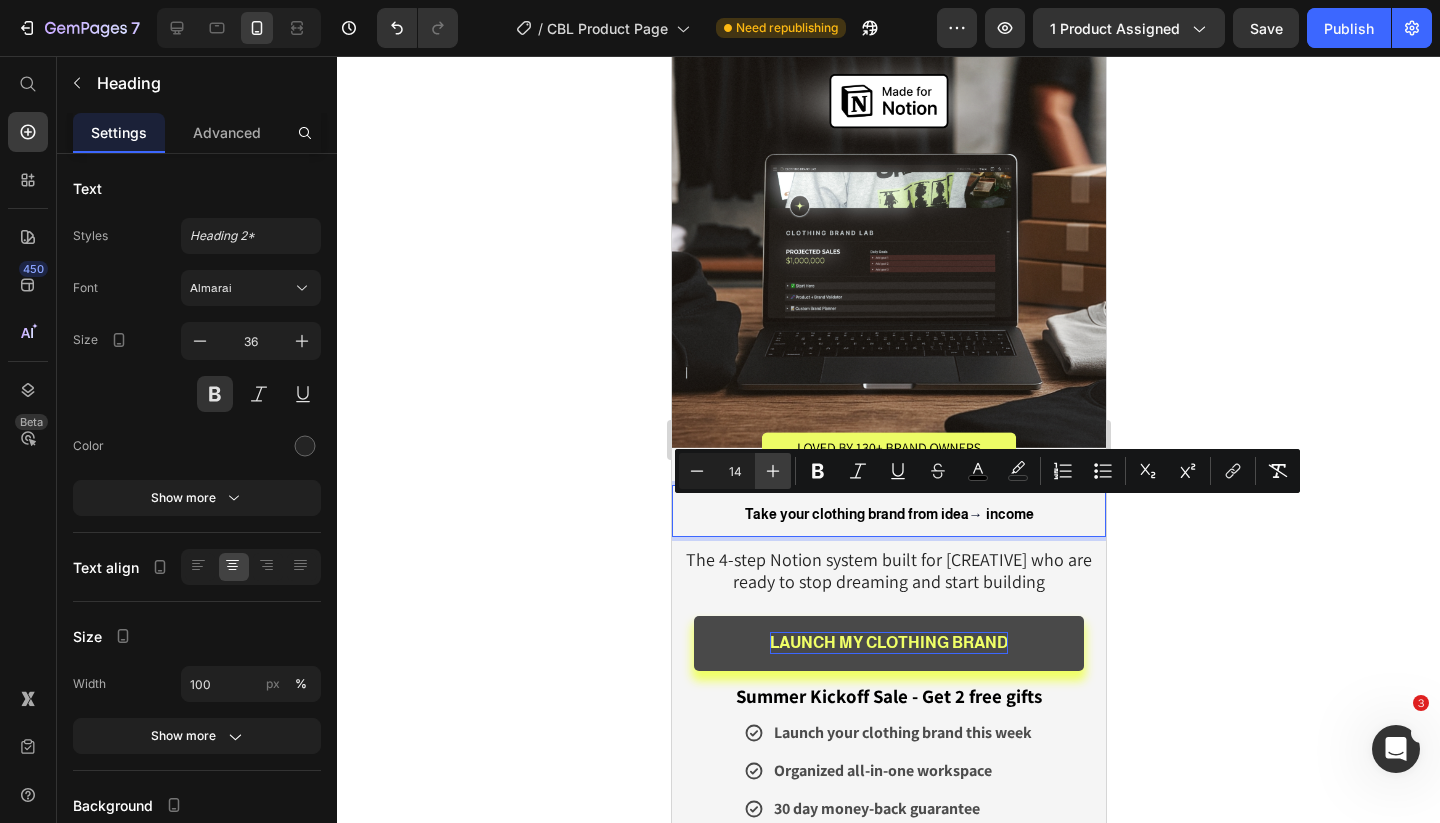 click on "Plus" at bounding box center [773, 471] 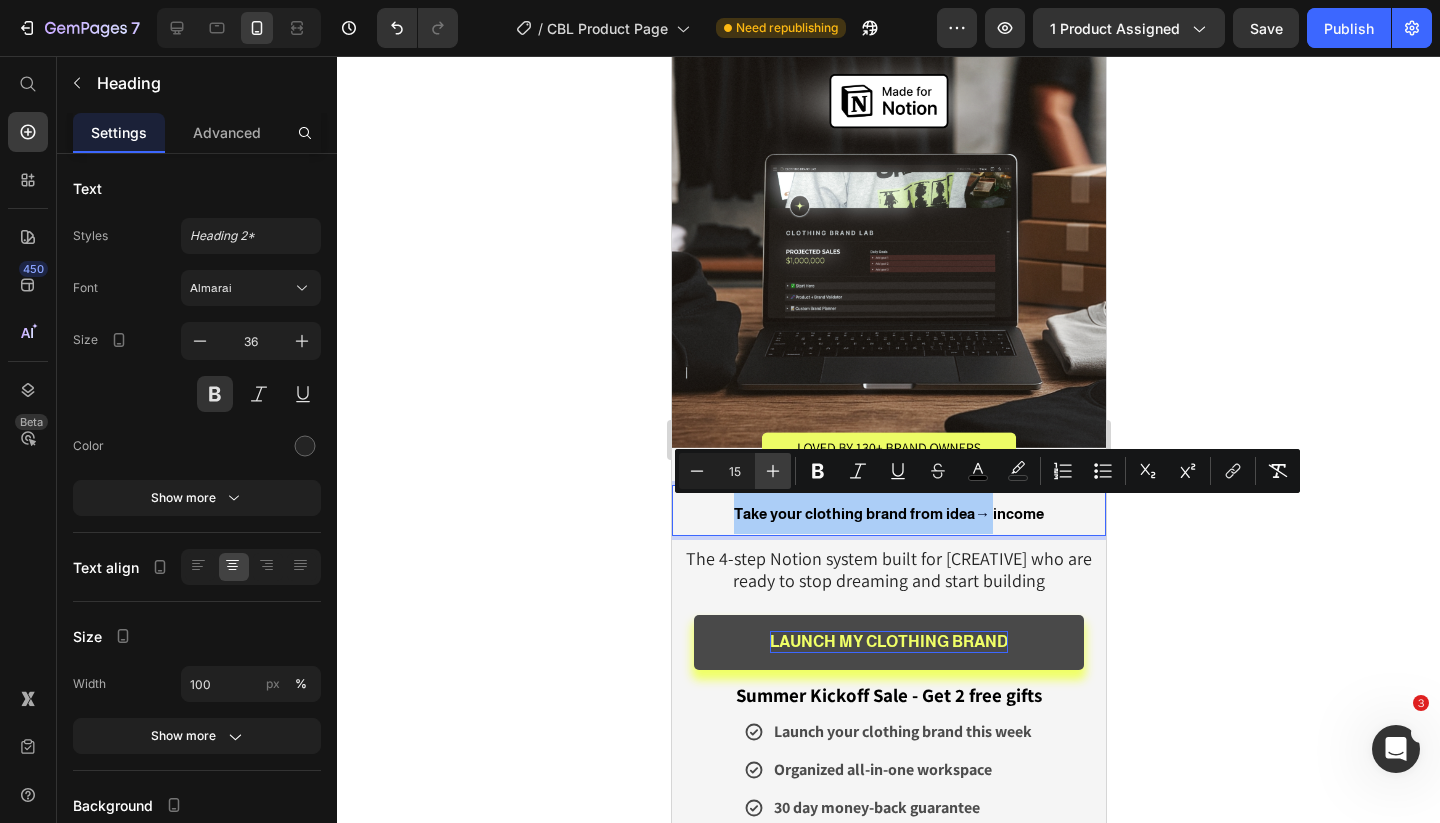 click on "Plus" at bounding box center (773, 471) 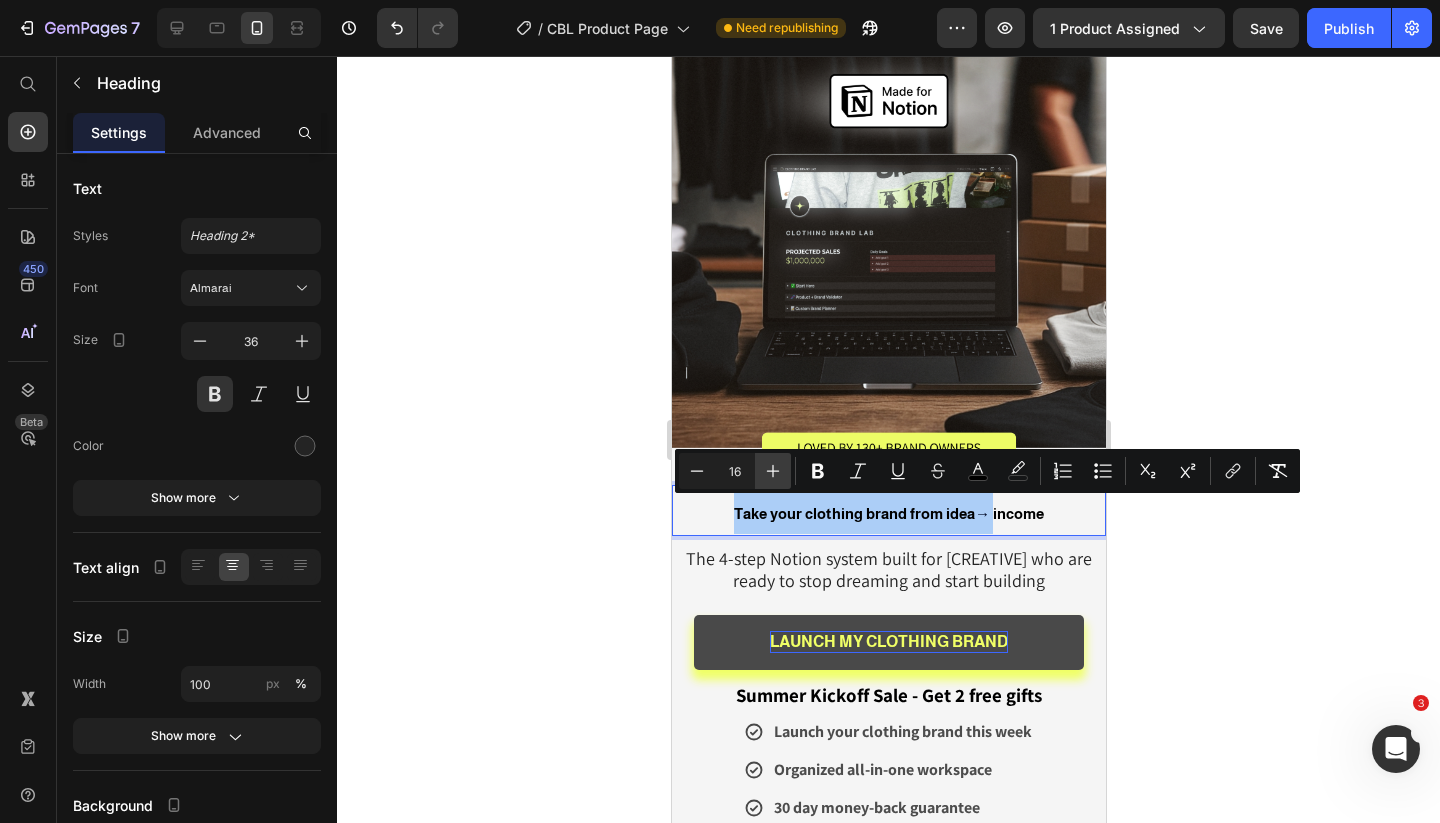 click on "Plus" at bounding box center [773, 471] 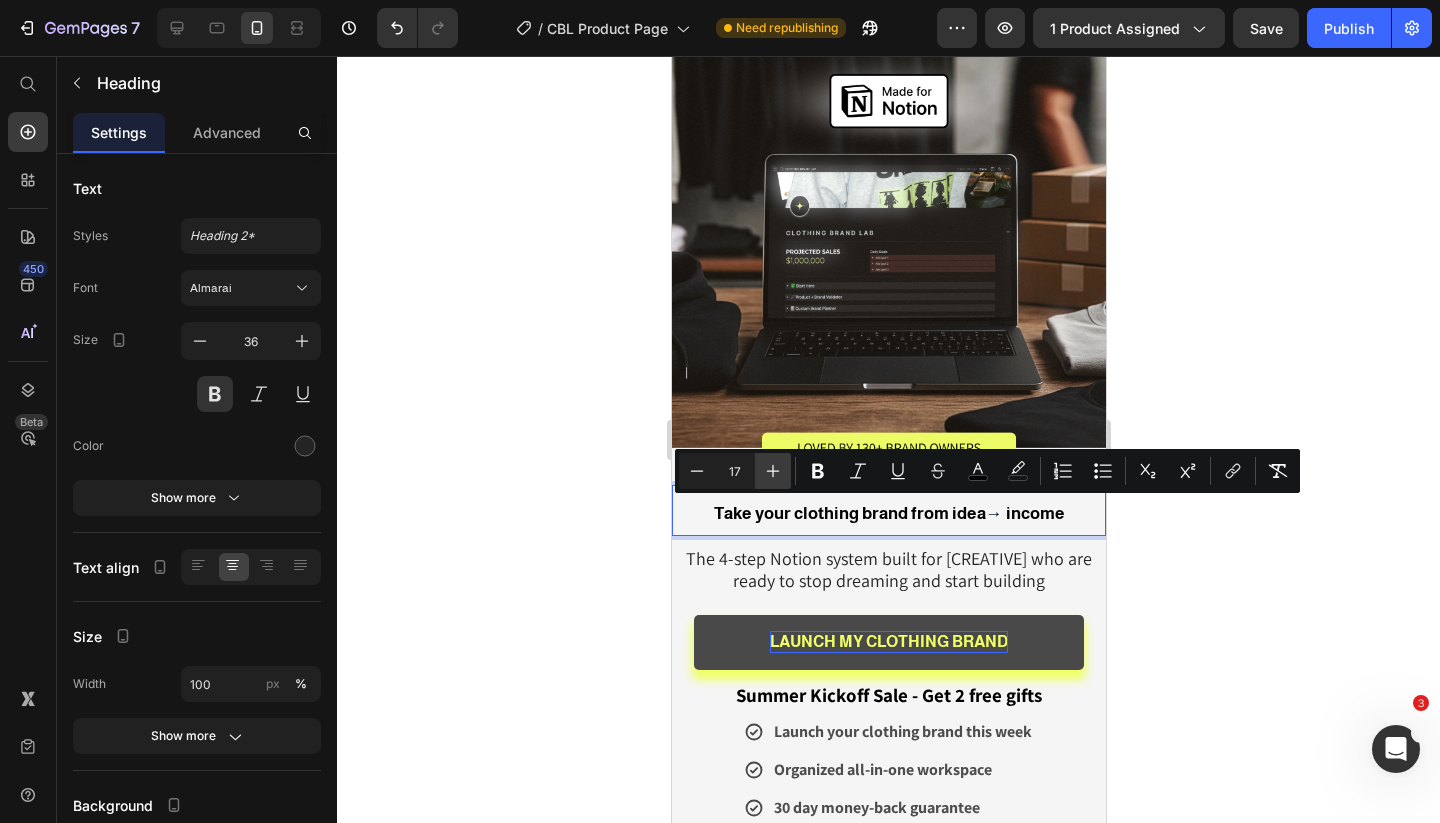 click on "Plus" at bounding box center (773, 471) 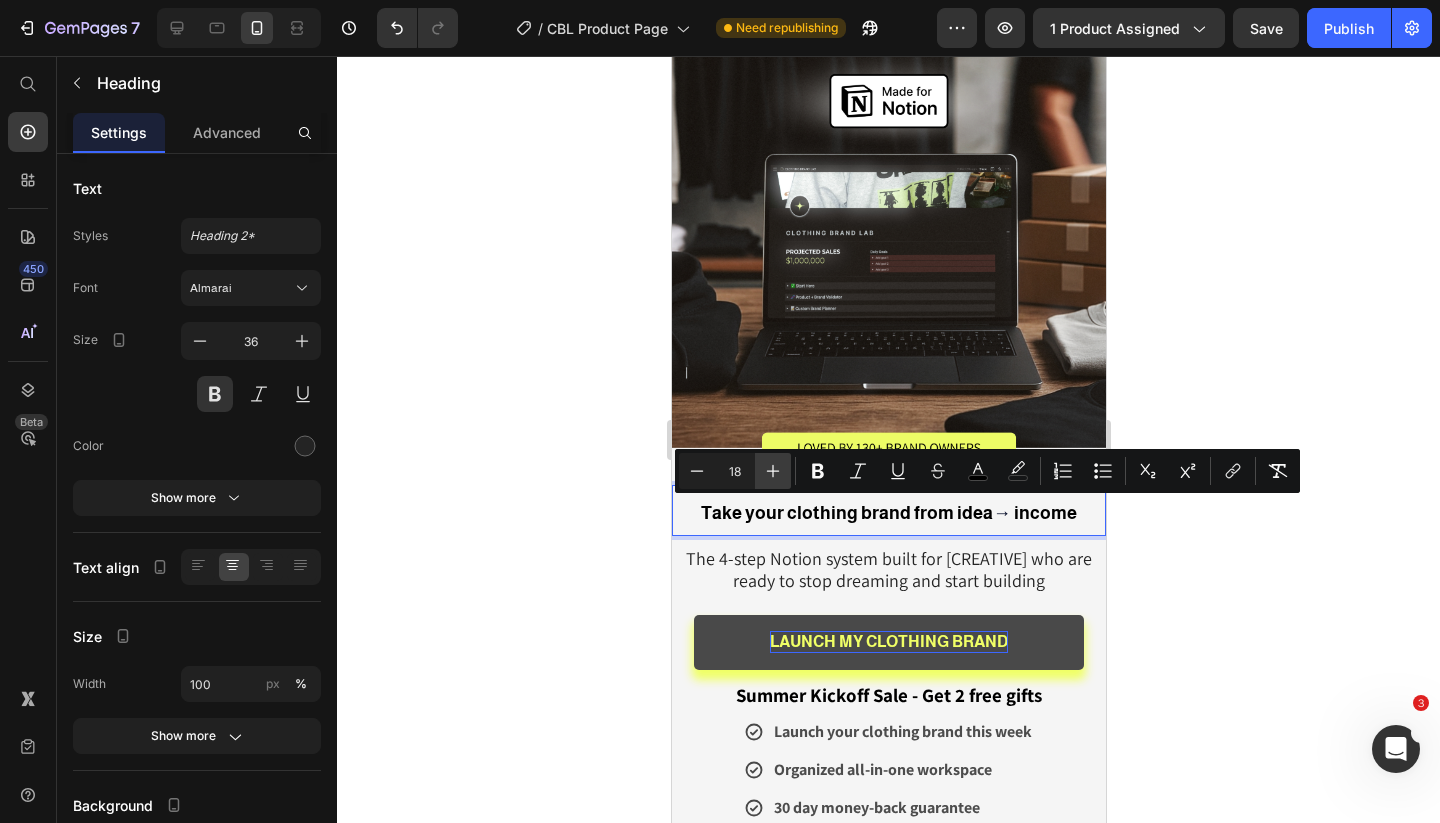 click on "Plus" at bounding box center [773, 471] 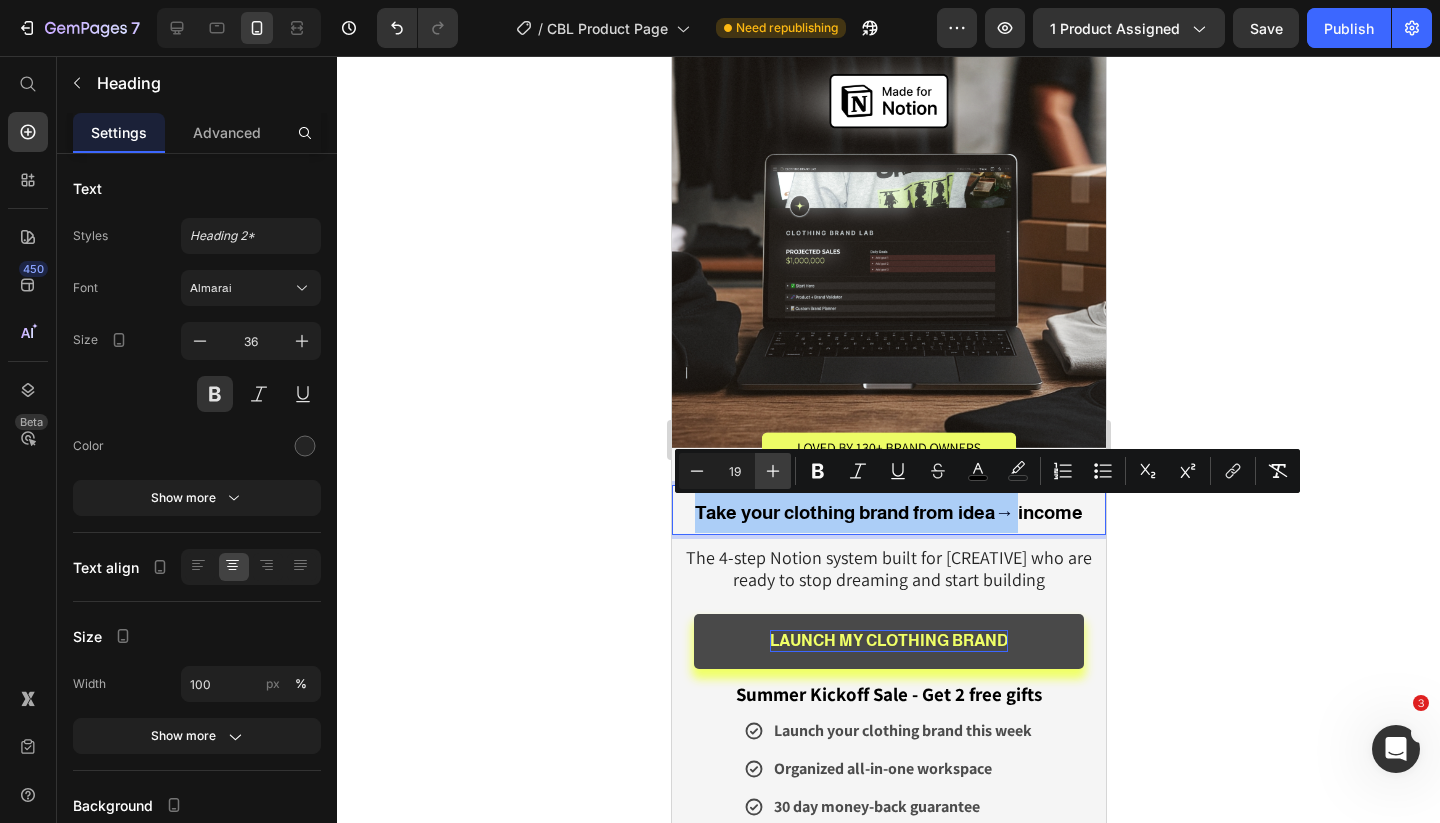 click on "Plus" at bounding box center [773, 471] 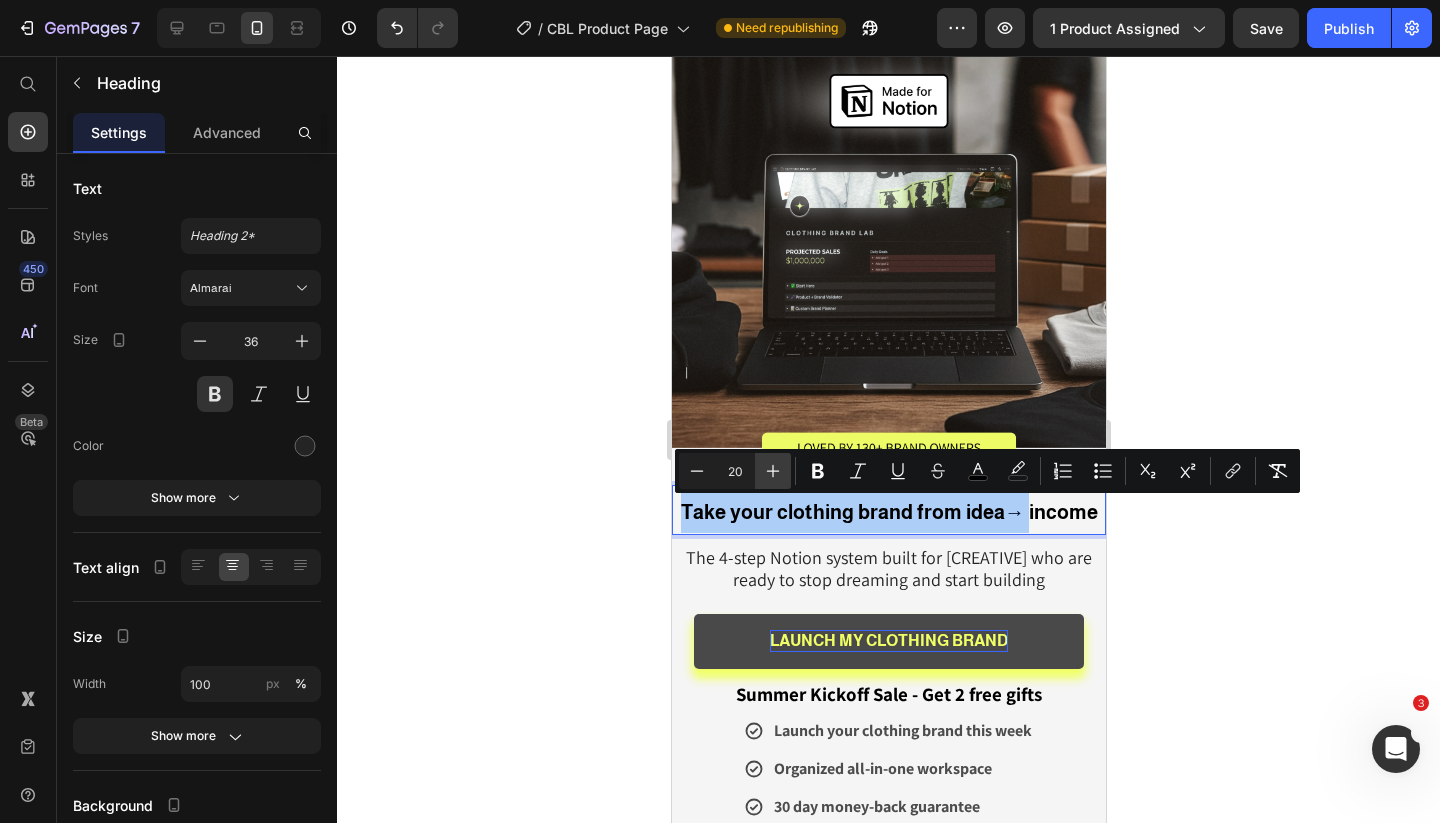 click on "Plus" at bounding box center [773, 471] 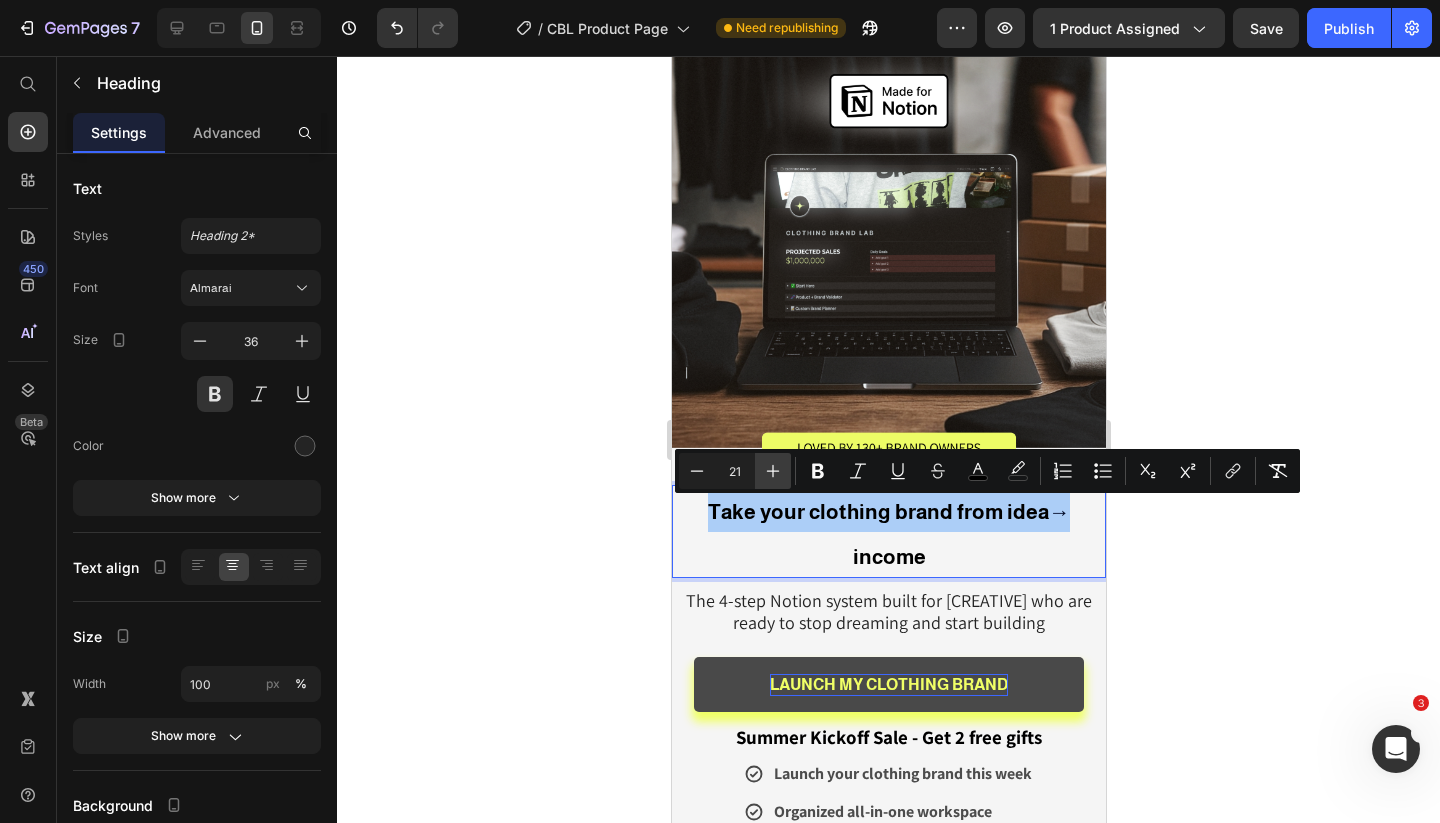 click on "Plus" at bounding box center [773, 471] 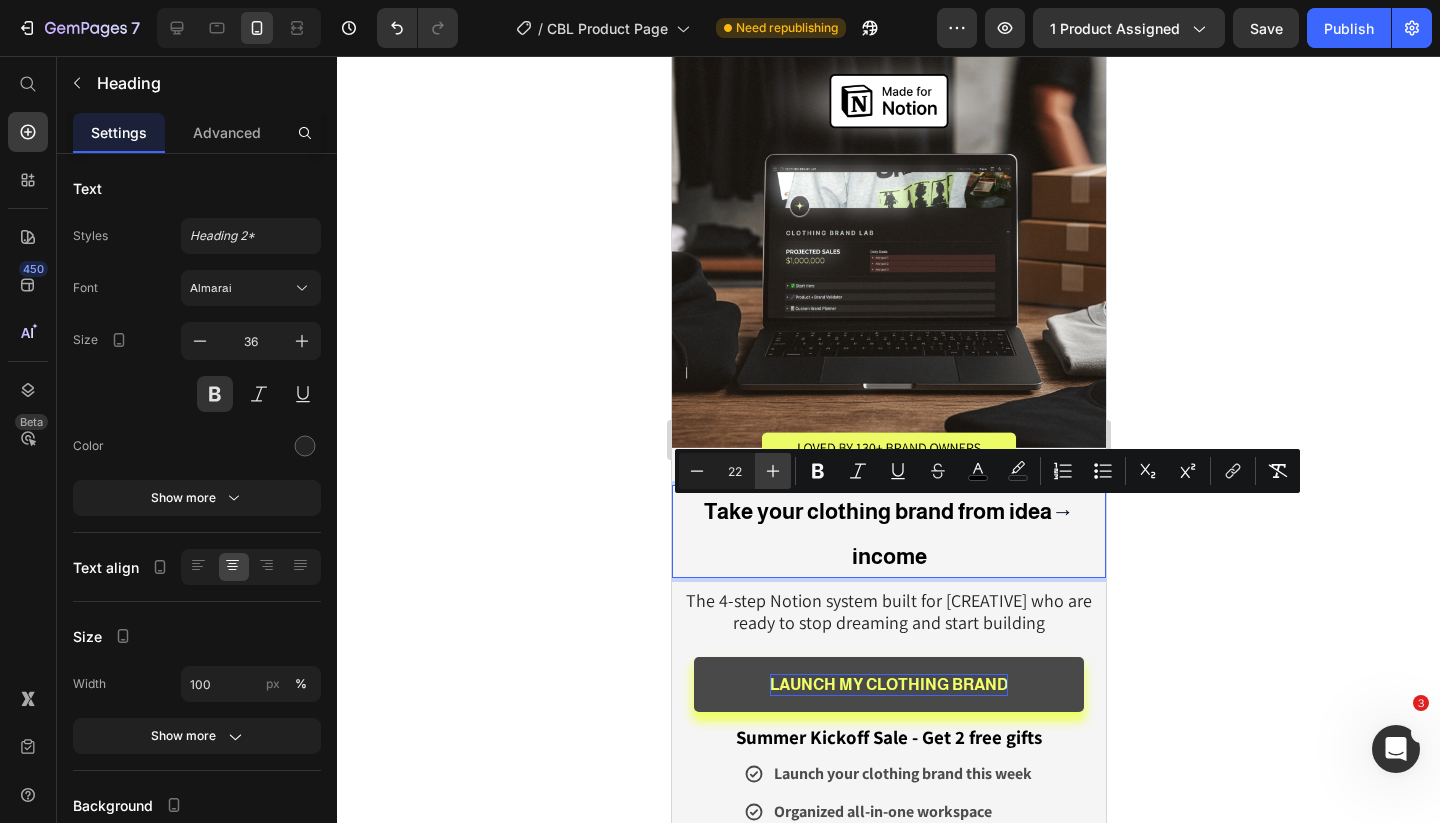 click on "Plus" at bounding box center [773, 471] 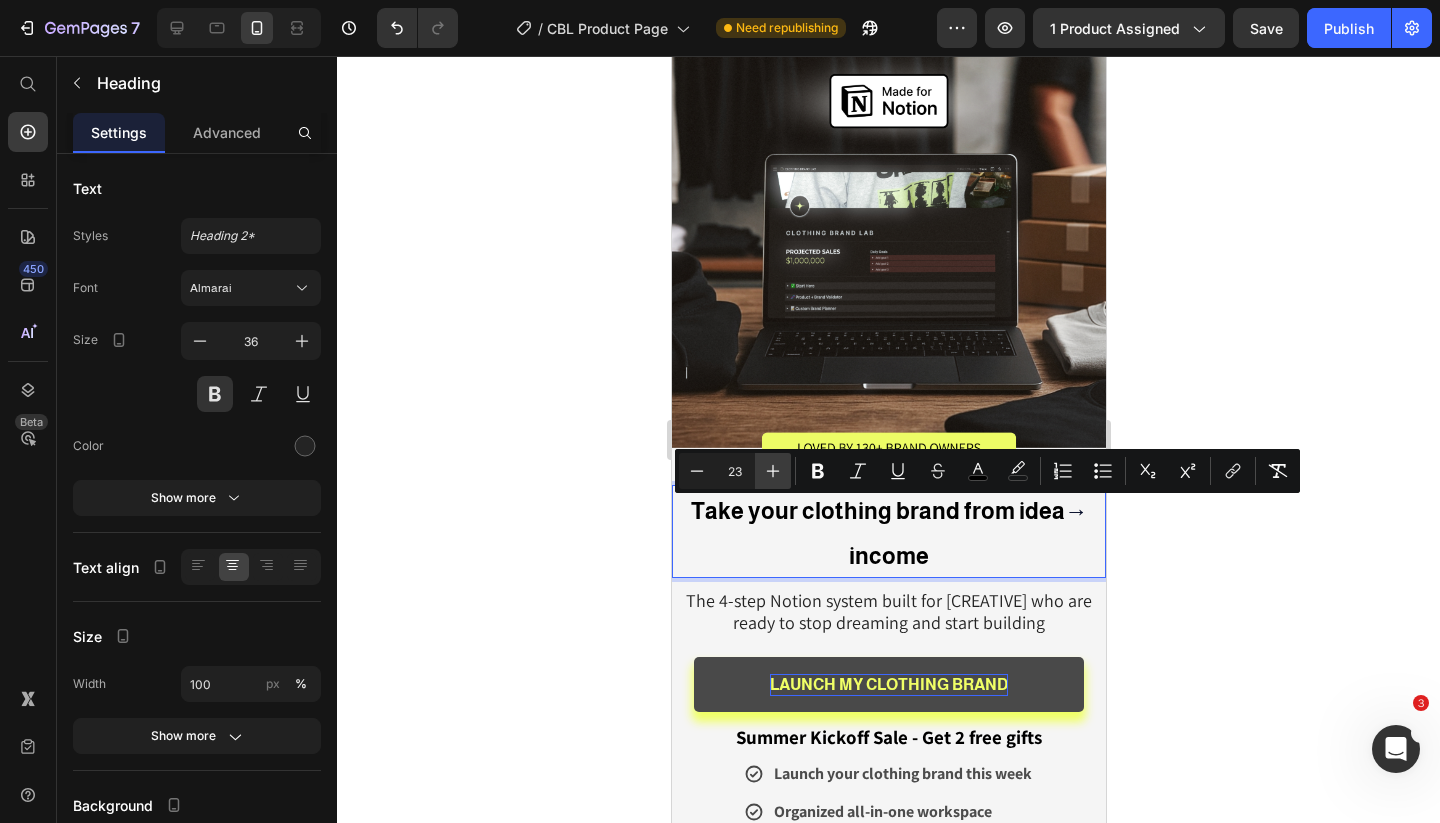 click on "Plus" at bounding box center [773, 471] 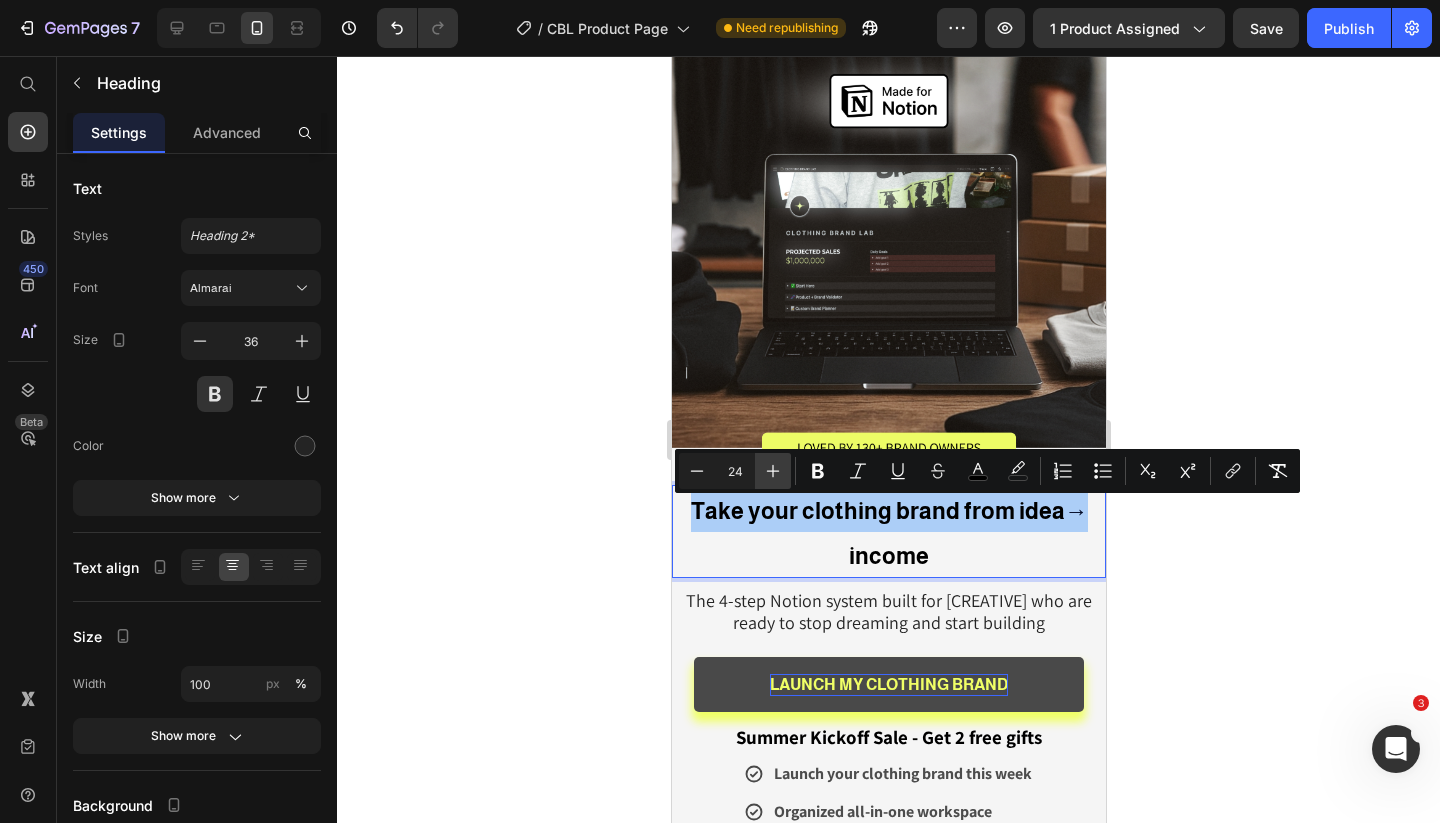 click on "Plus" at bounding box center (773, 471) 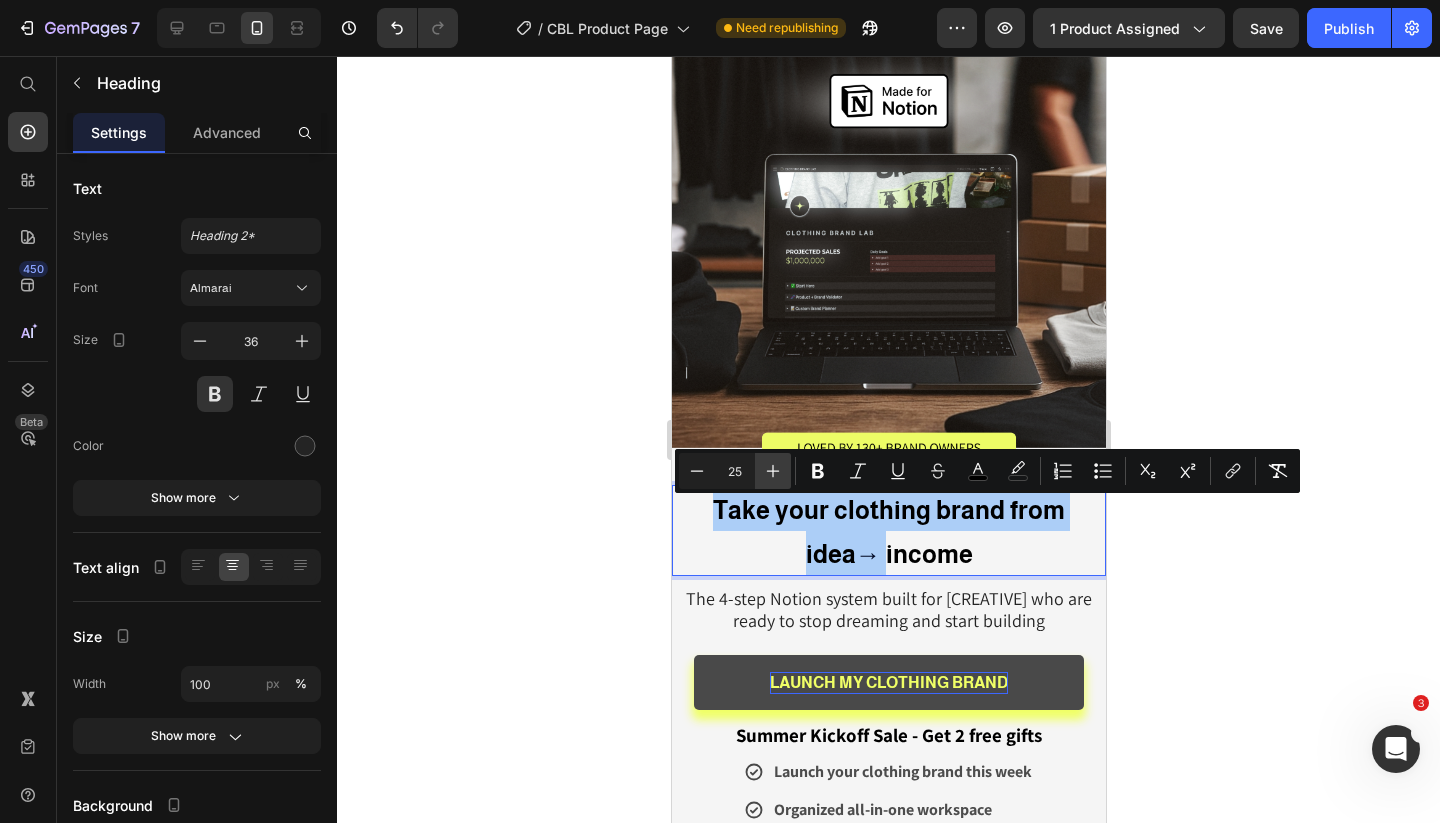 click on "Plus" at bounding box center [773, 471] 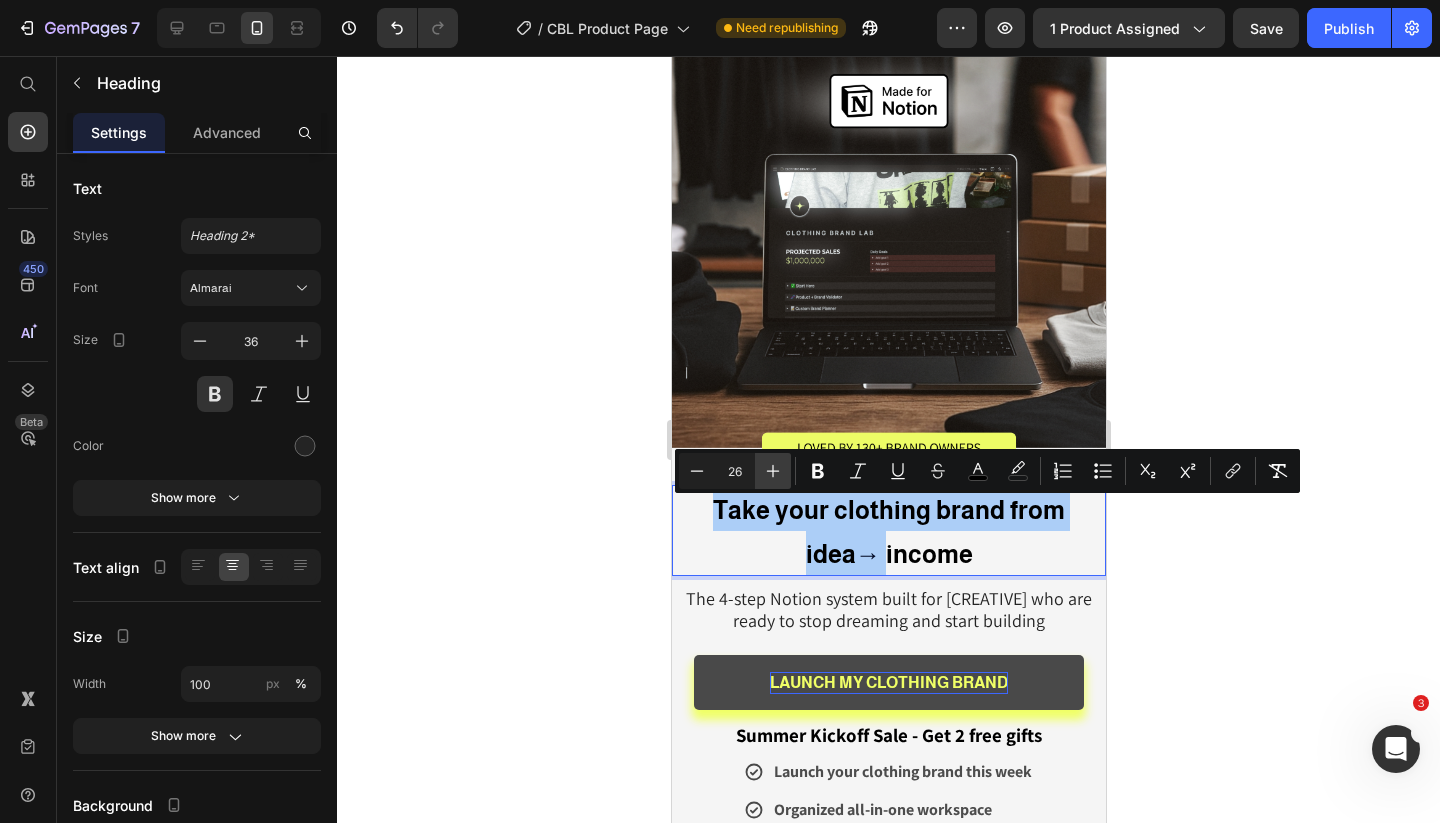 click on "Plus" at bounding box center [773, 471] 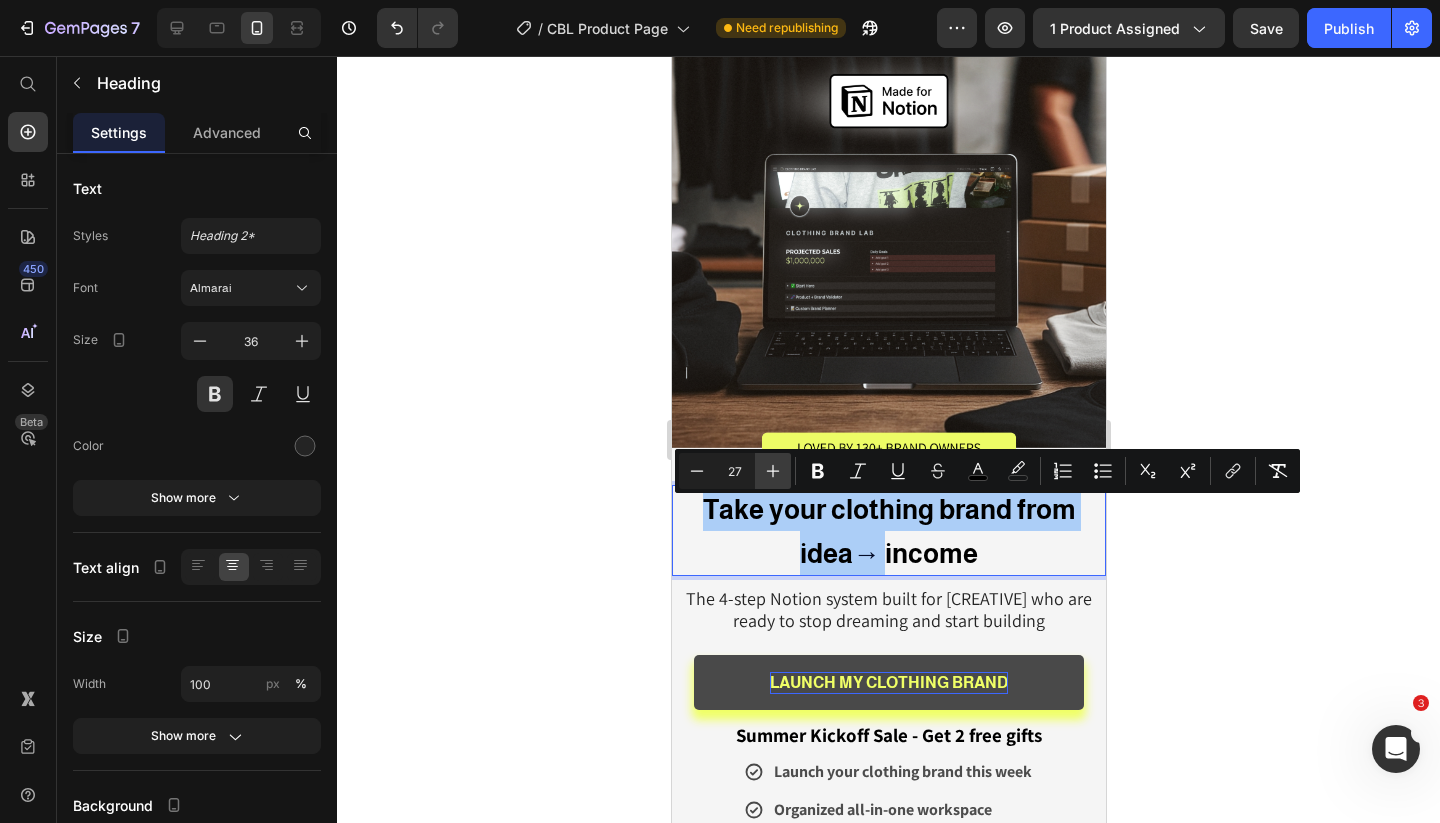click on "Plus" at bounding box center (773, 471) 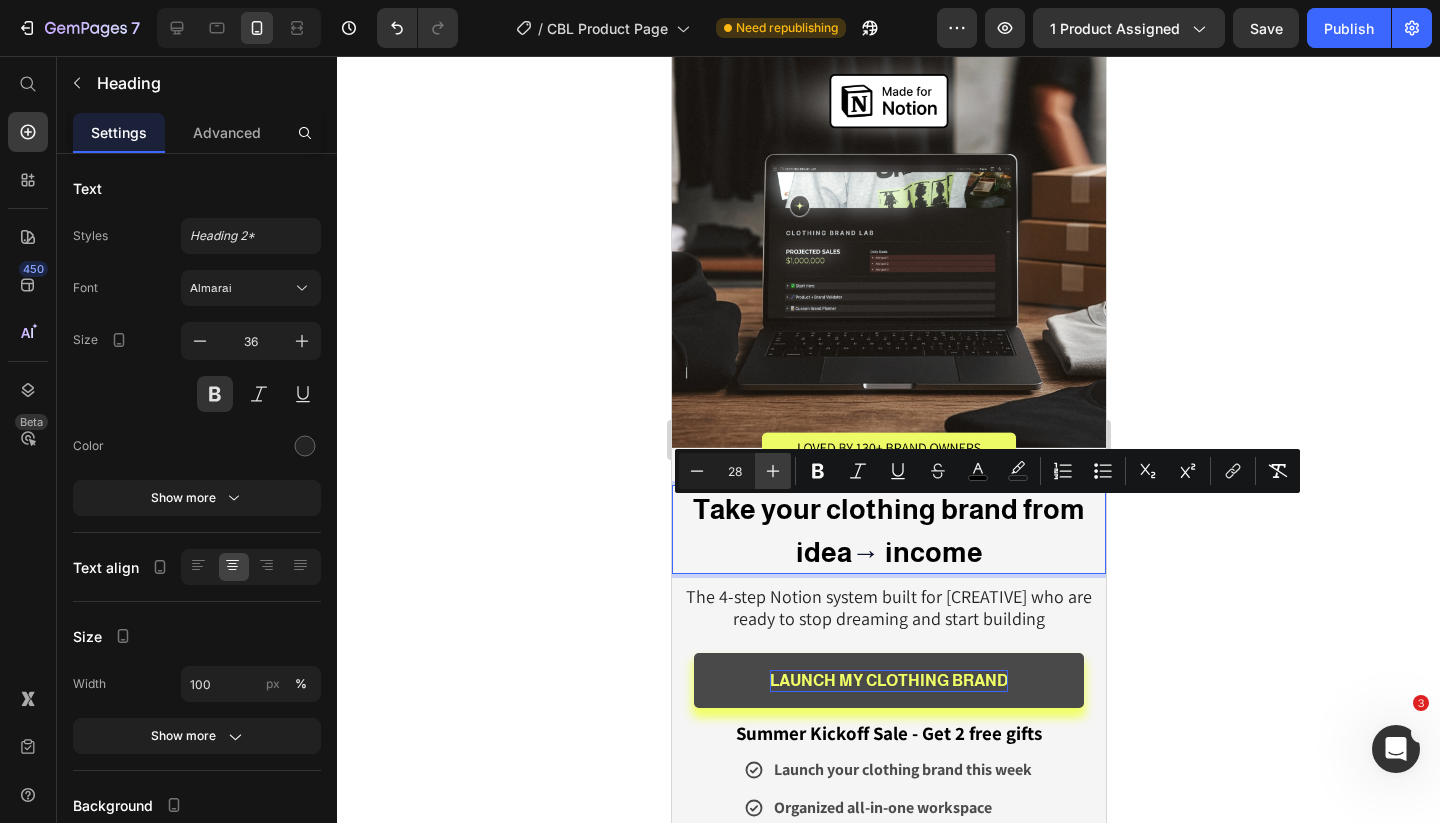 click on "Plus" at bounding box center (773, 471) 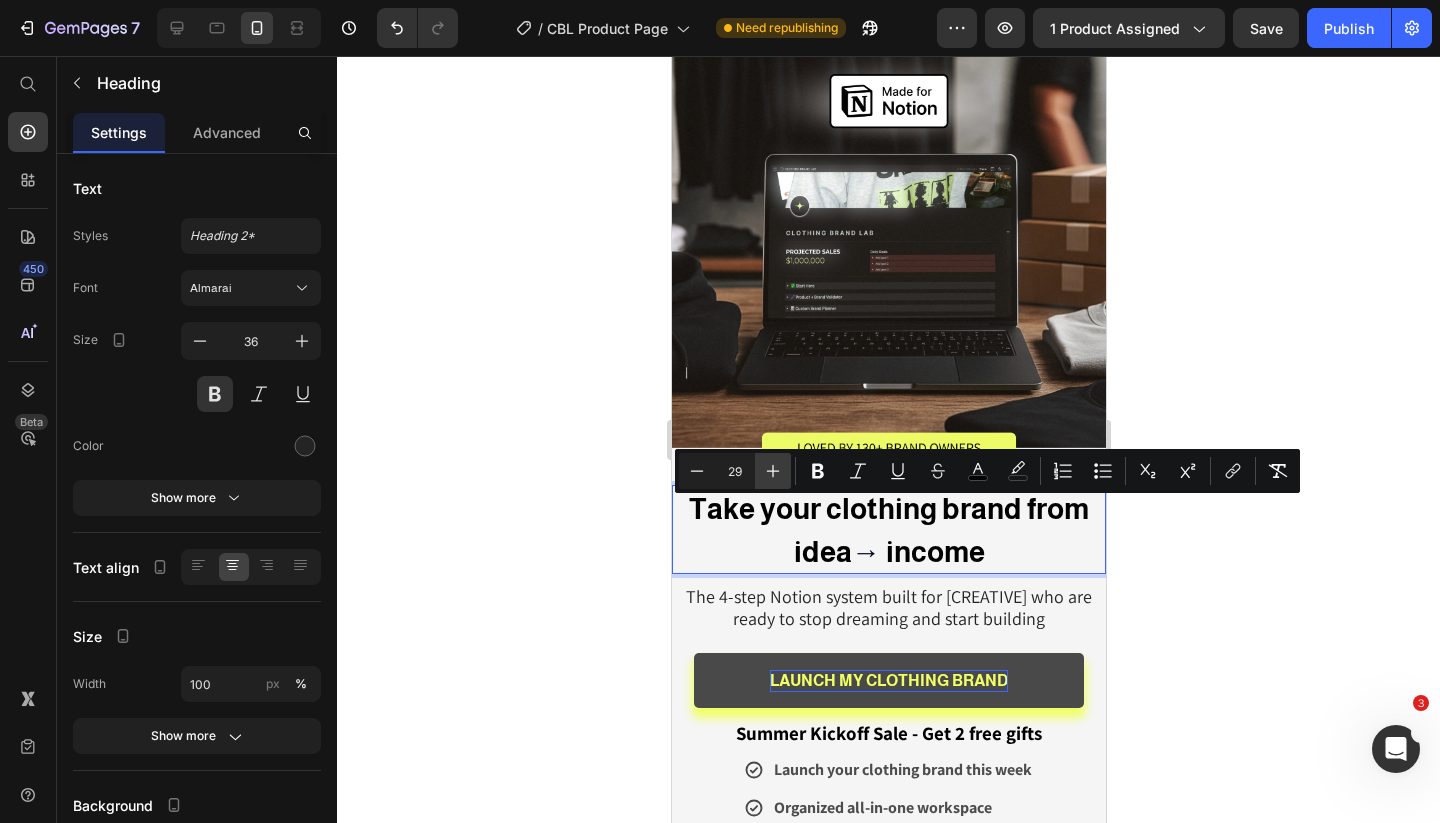 click on "Plus" at bounding box center [773, 471] 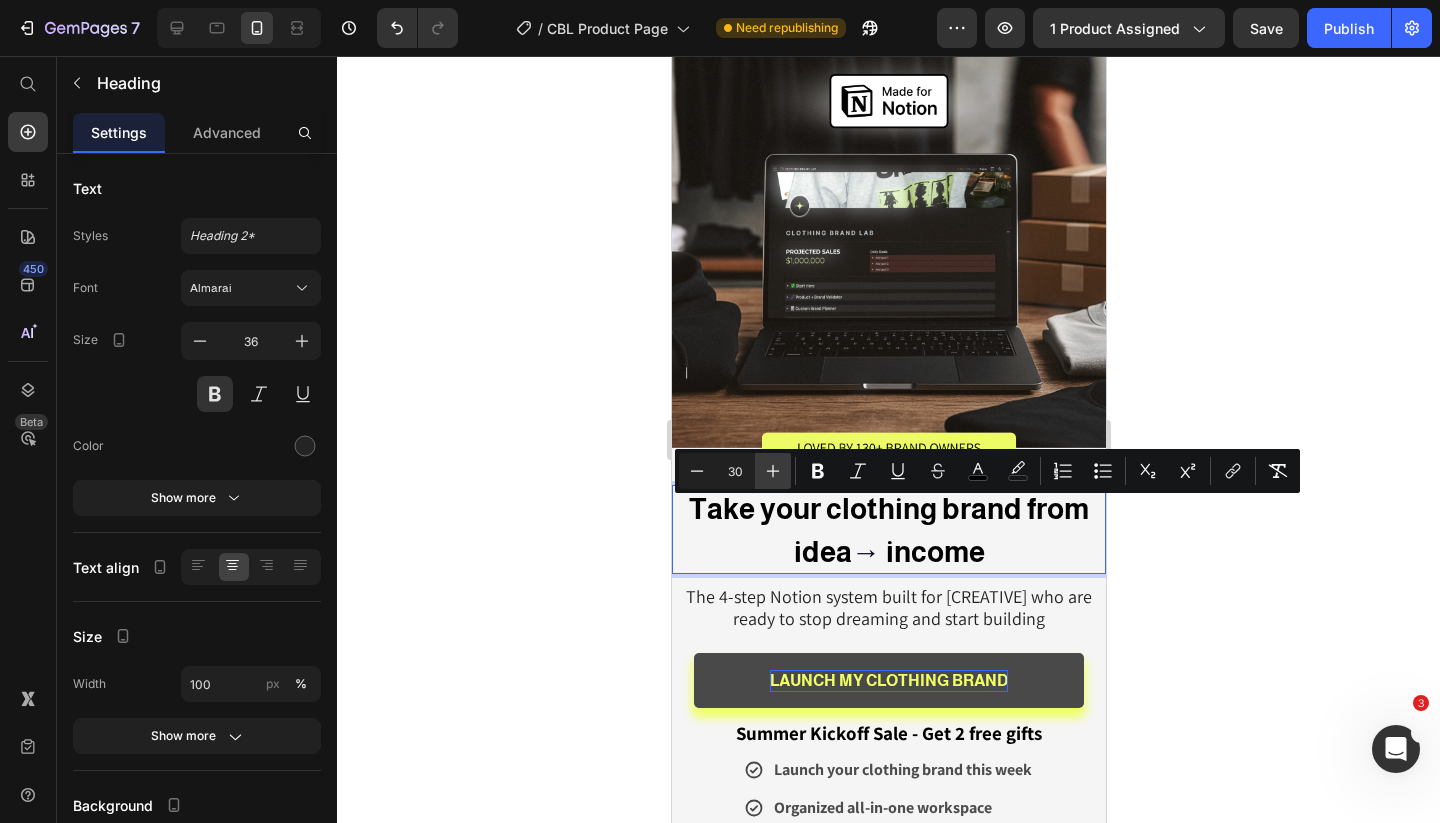 click on "Plus" at bounding box center [773, 471] 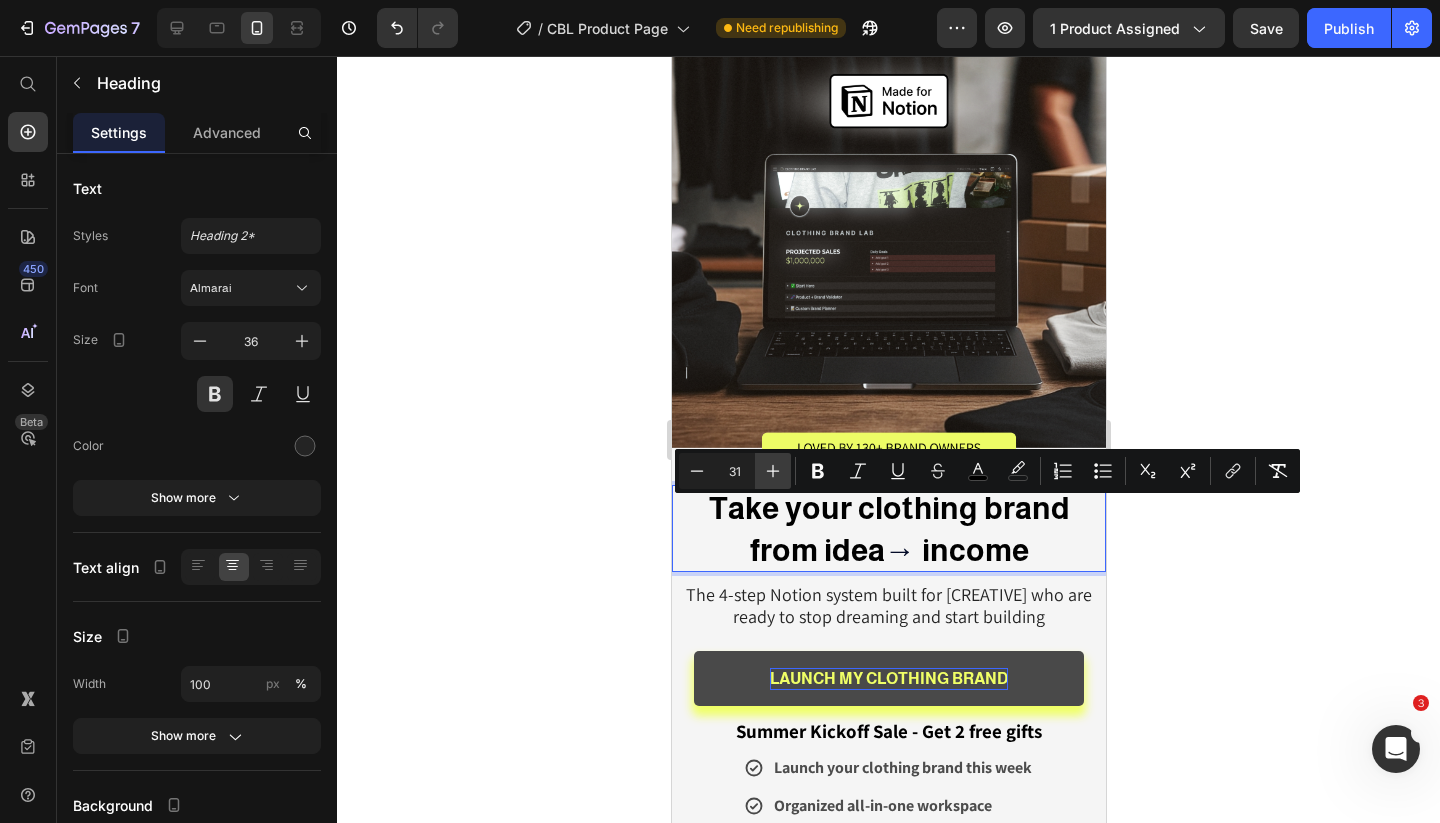 click on "Plus" at bounding box center (773, 471) 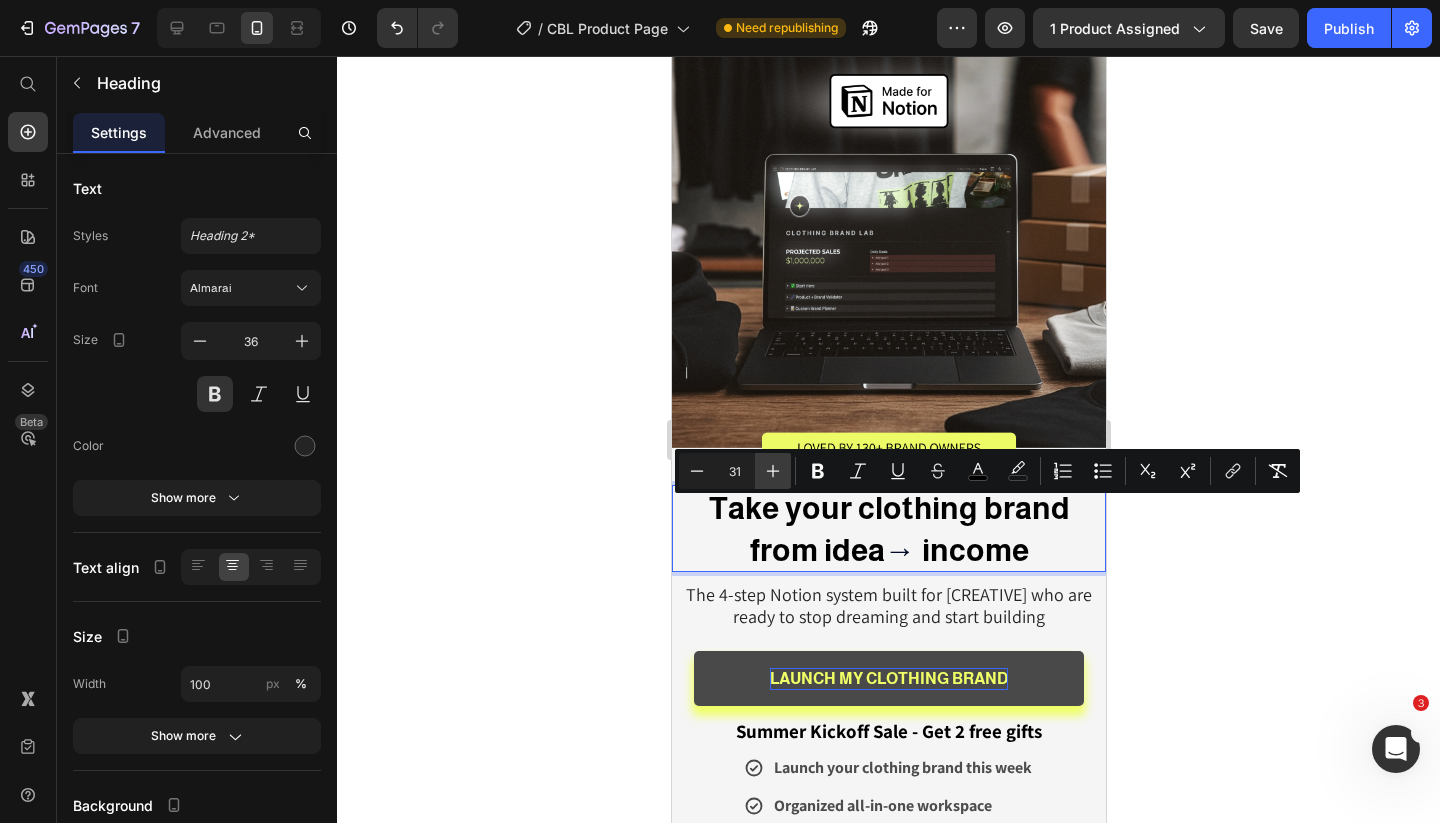 type on "32" 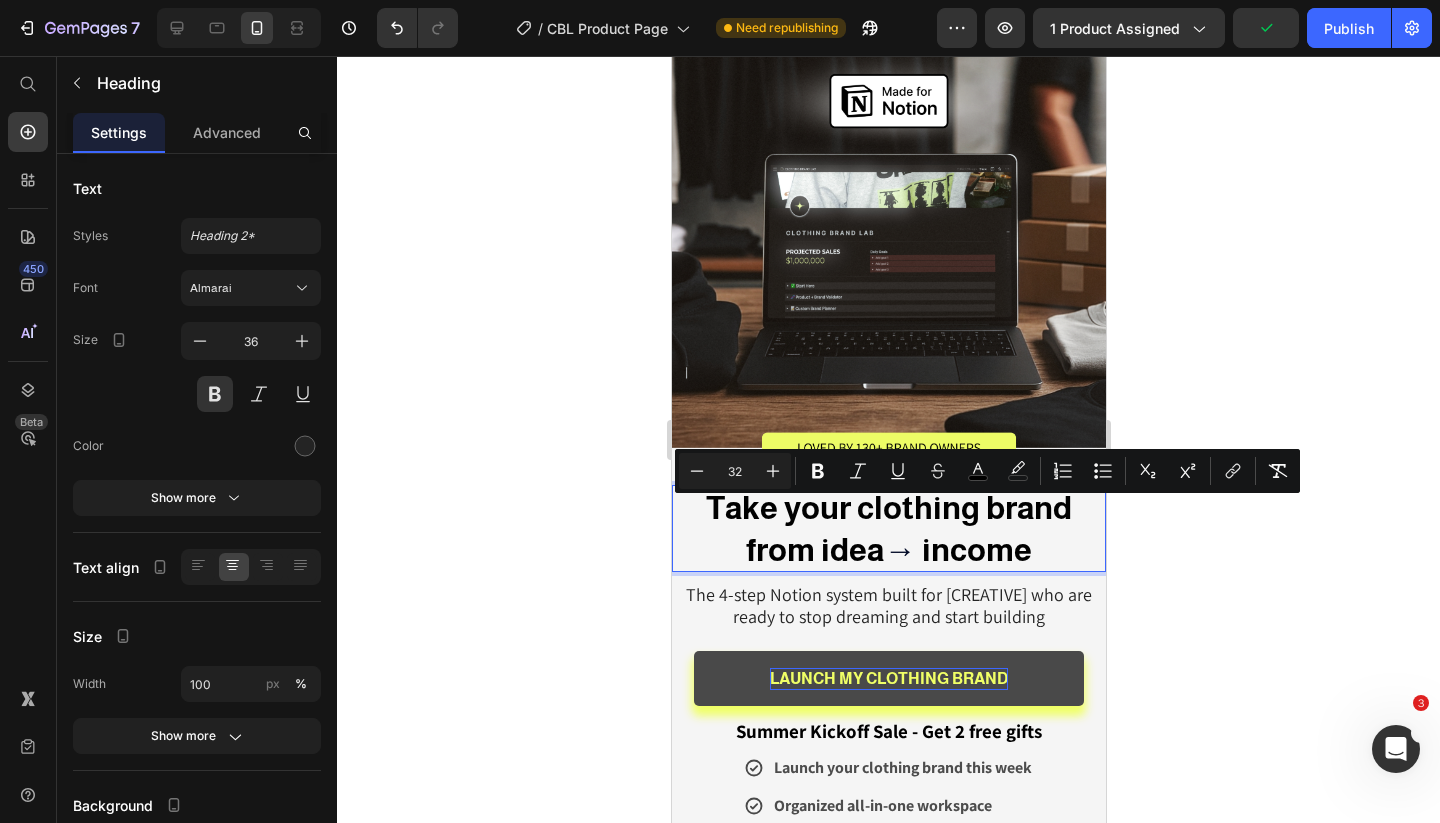 click on "Take your clothing brand from idea  →   income" at bounding box center [888, 528] 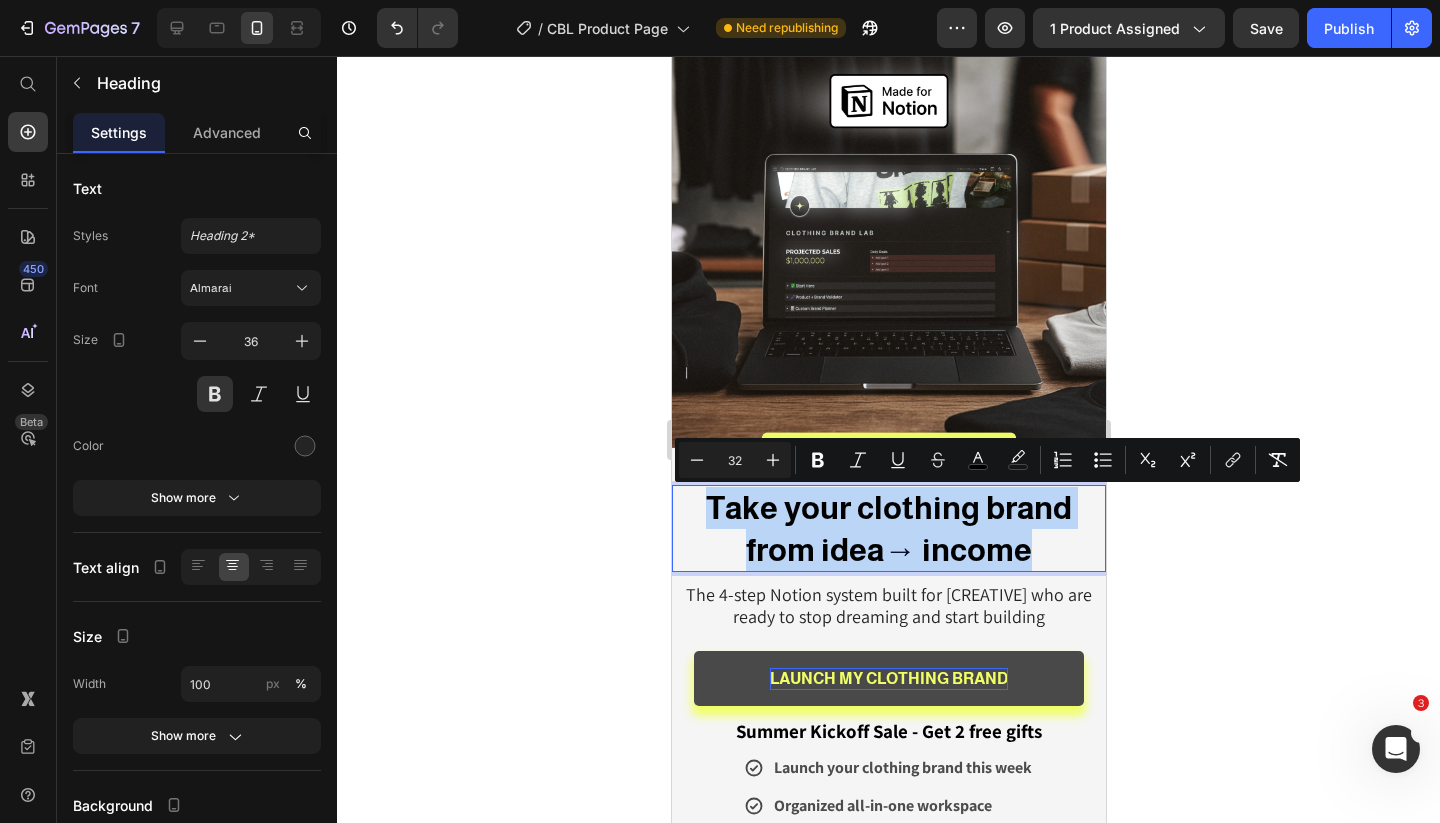 drag, startPoint x: 1047, startPoint y: 546, endPoint x: 1449, endPoint y: 533, distance: 402.21014 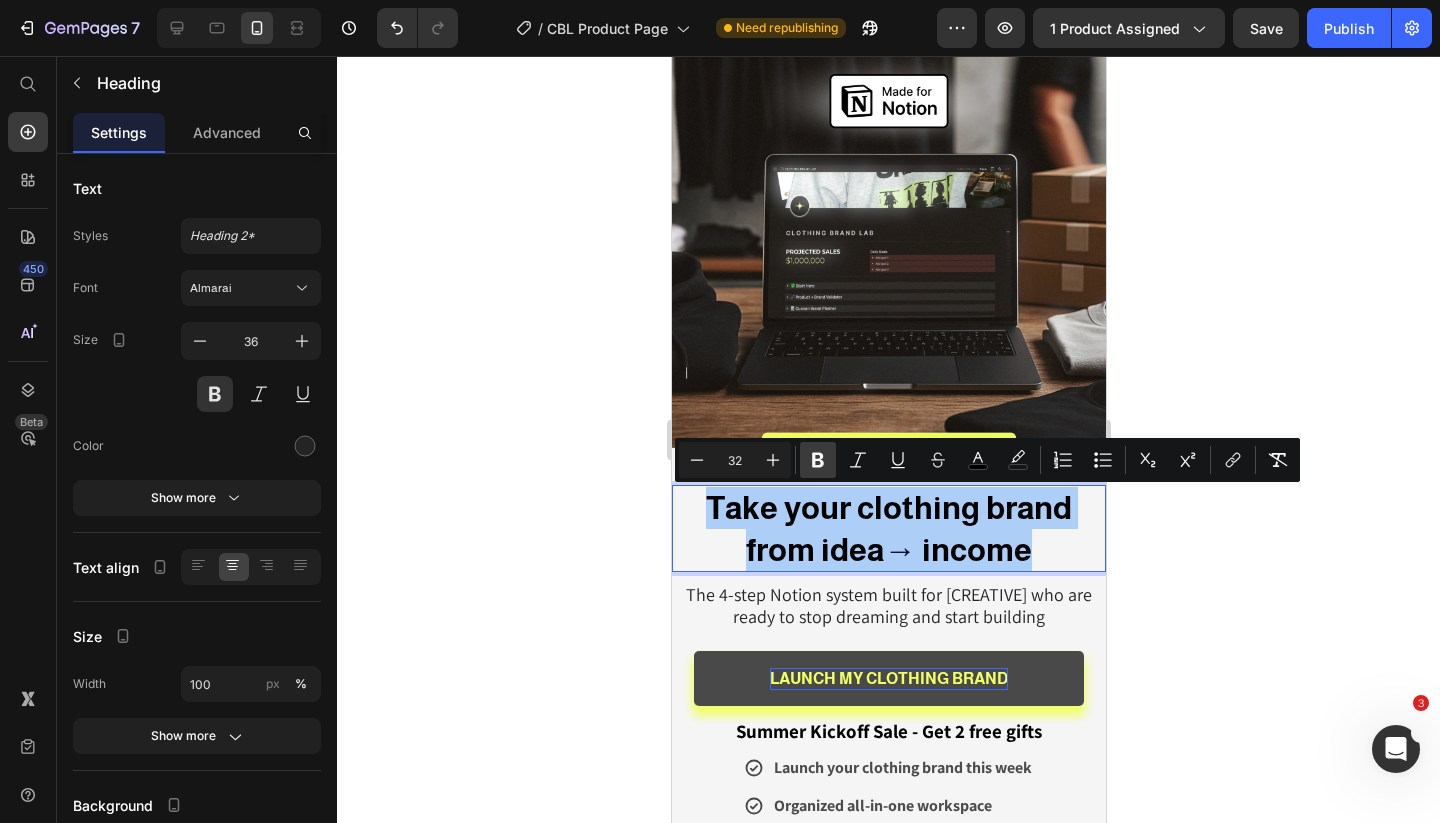 click 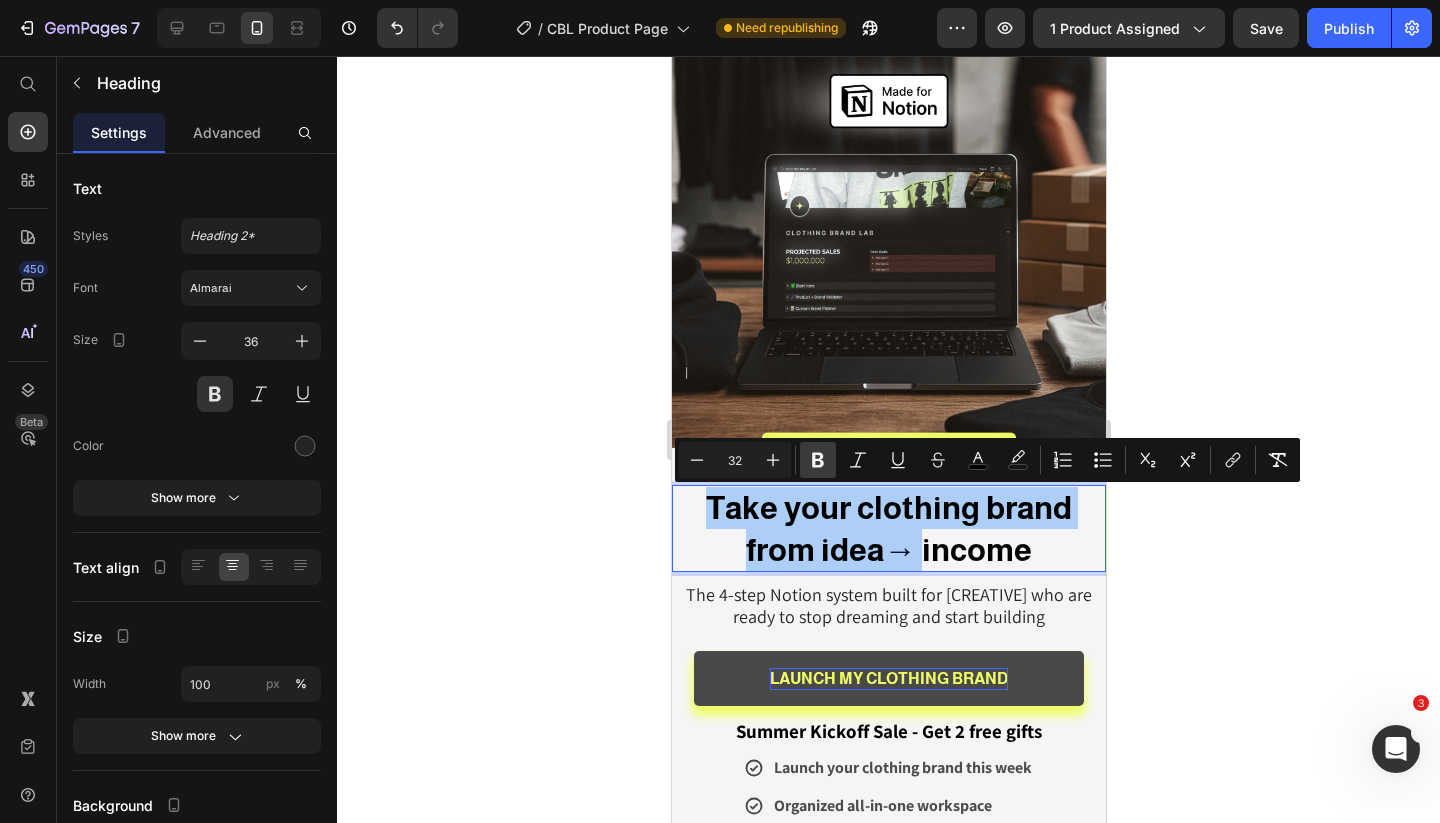 click 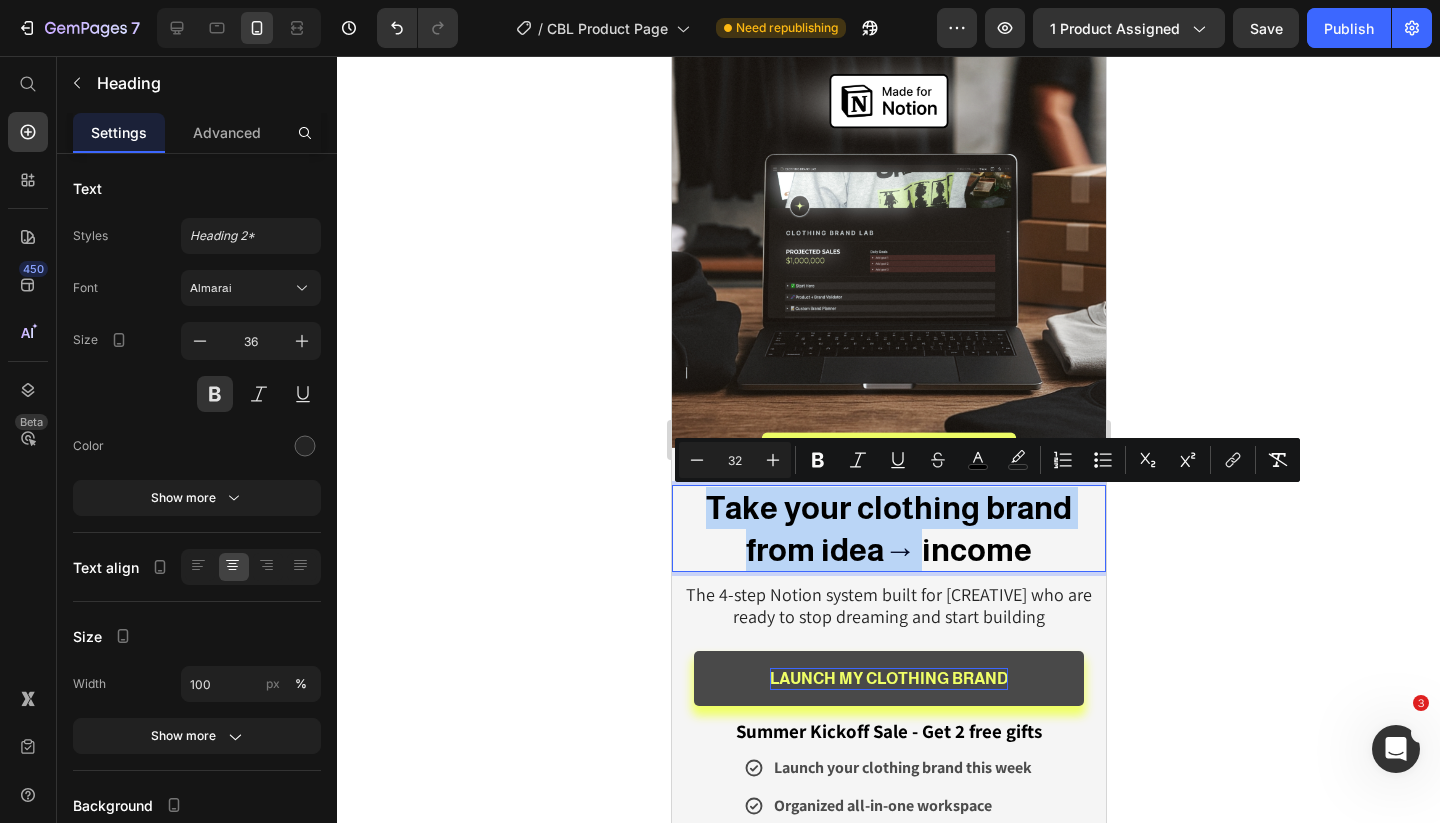 click on "Take your clothing brand from idea  →   income" at bounding box center [888, 528] 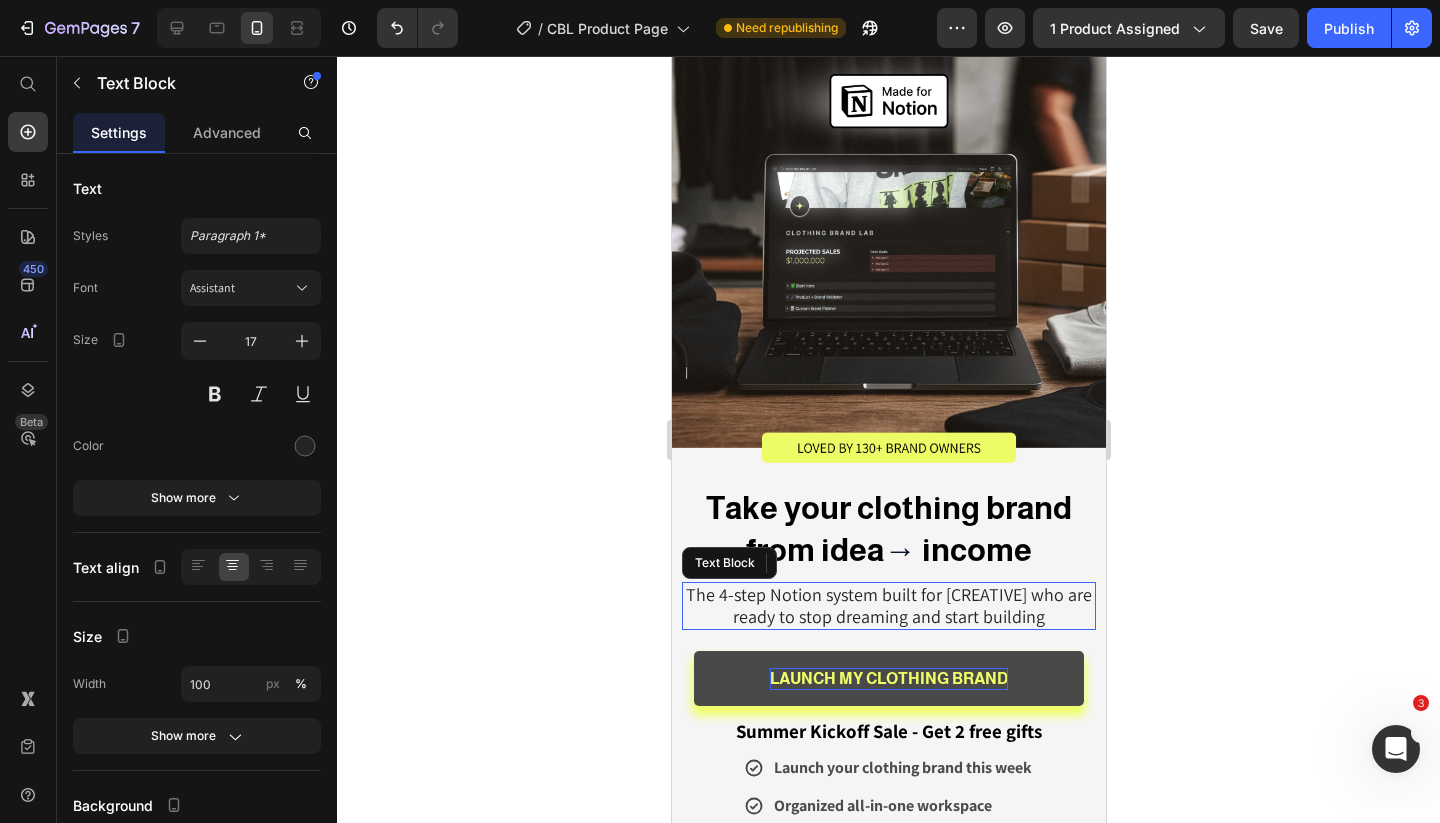 click on "Take your clothing brand from idea  →  income
Image  ★★★★★ Loved by 130+ brand owners
Text Block
OUR NOTION SYSTEM WILL GET YOUR CLOTHING BRAND LAUNCHED IN 30 DAYS
Heading
With the only  Notion template  designed for clothing brand founders
Text Block
Launch your clothing brand this week
Organized all-in-one workspace
30 day money-back guarantee
Get Instant Access
Item List
TRY Clothing Brand LaB™
Button
Row Row Row Section 1 ⁠⁠⁠⁠⁠⁠⁠ Take your clothing brand from idea  →   income
Heading   10 The 4-step Notion system built for [CREATIVE] who are ready to stop dreaming and start building
Text Block LAUNCH MY CLOTHING BRAND
Button Summer Kickoff Sale - Get 2 free gifts
Text Block
Launch your clothing brand this week
Organized all-in-one workspace
30 day money-back guarantee
Get Instant Access
Item List
Section 2  ★★★★★ Loved by 130+ brand owners
Text Block
Section 3" at bounding box center (888, 2689) 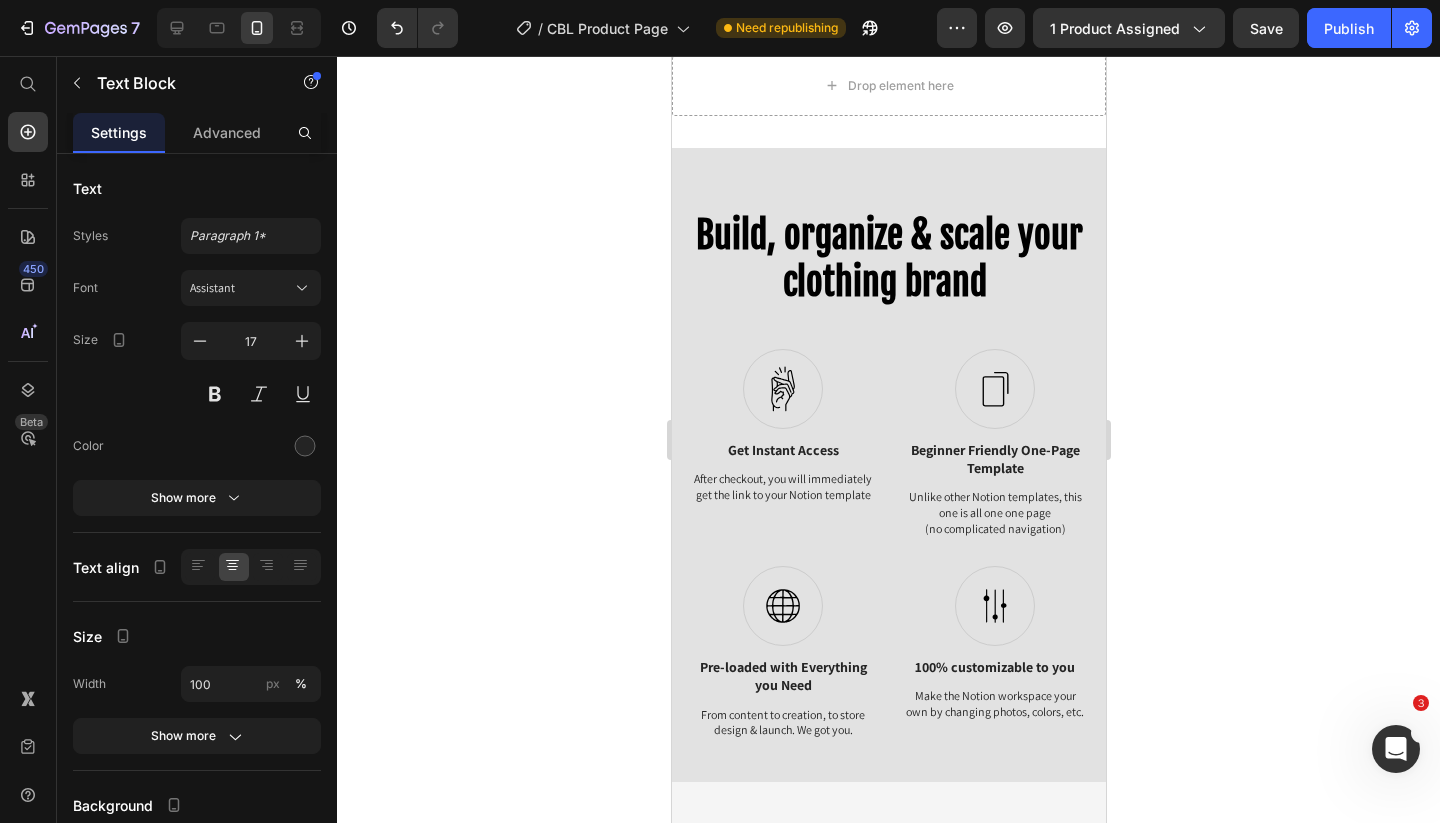click on "Icon Get Instant Access Text Block After checkout, you will immediately get the link to your Notion template Text Block Row
Icon Beginner Friendly One-Page Template Text Block Unlike other Notion templates, this one is all one one page (no complicated navigation) Text Block Row
Icon Pre-loaded with Everything you Need Text Block From content to creation, to store design & launch. We got you. Text Block Row
Icon 100% customizable to you Text Block Make the Notion workspace your own by changing photos, colors, etc. Text Block Row Row" at bounding box center [888, 765] 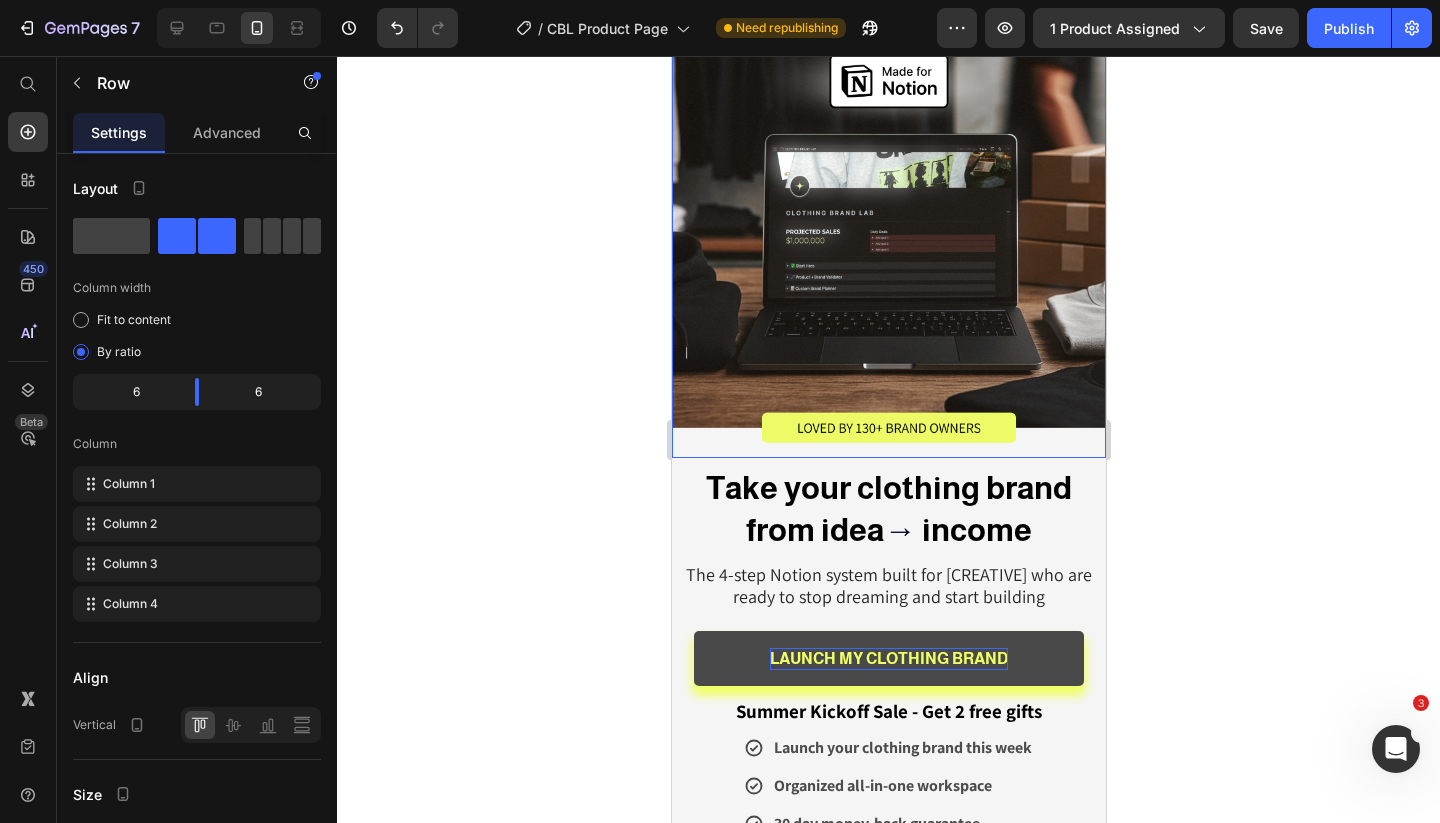 scroll, scrollTop: 139, scrollLeft: 0, axis: vertical 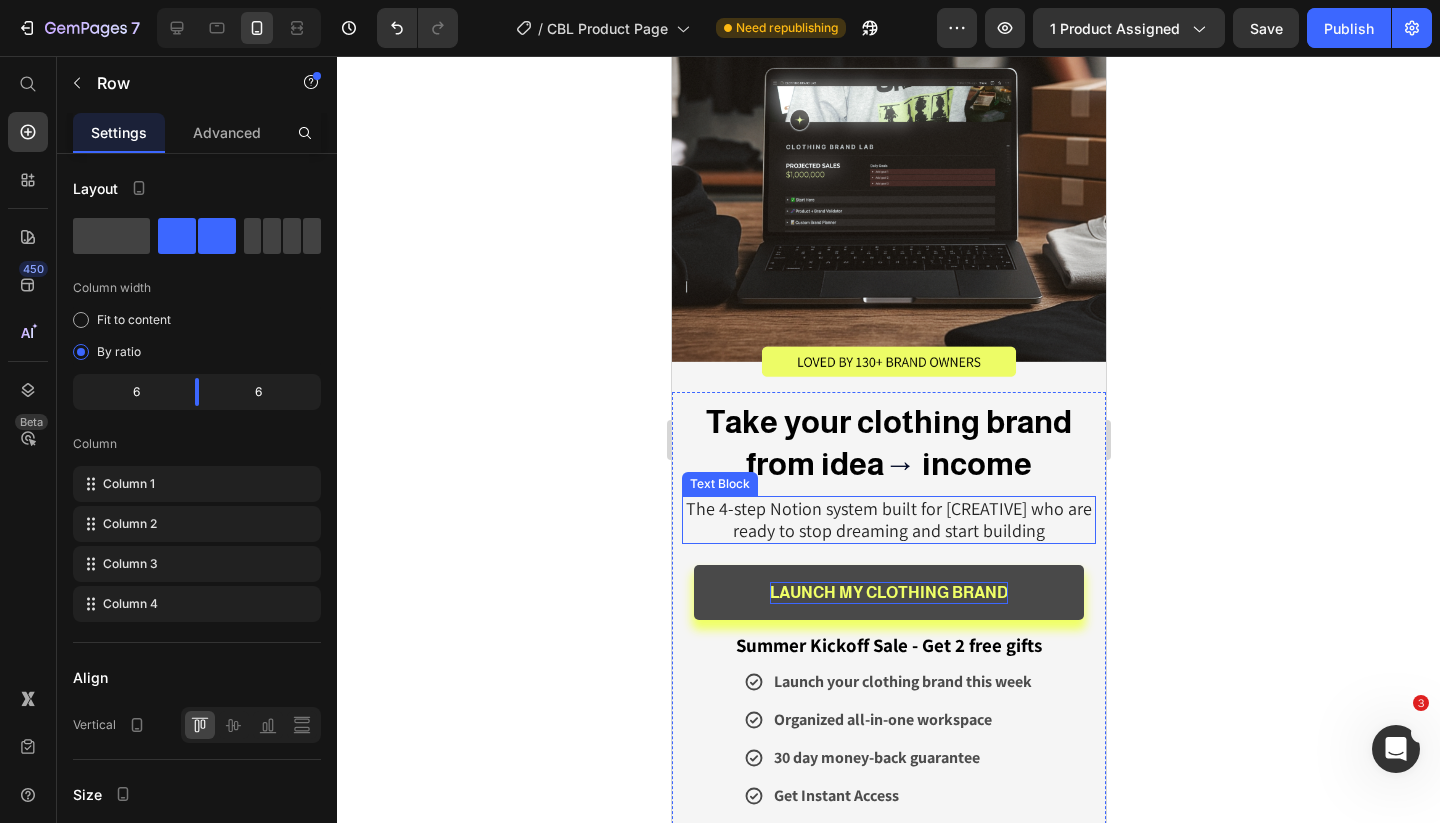 click on "The 4-step Notion system built for [CREATIVE] who are ready to stop dreaming and start building" at bounding box center (888, 519) 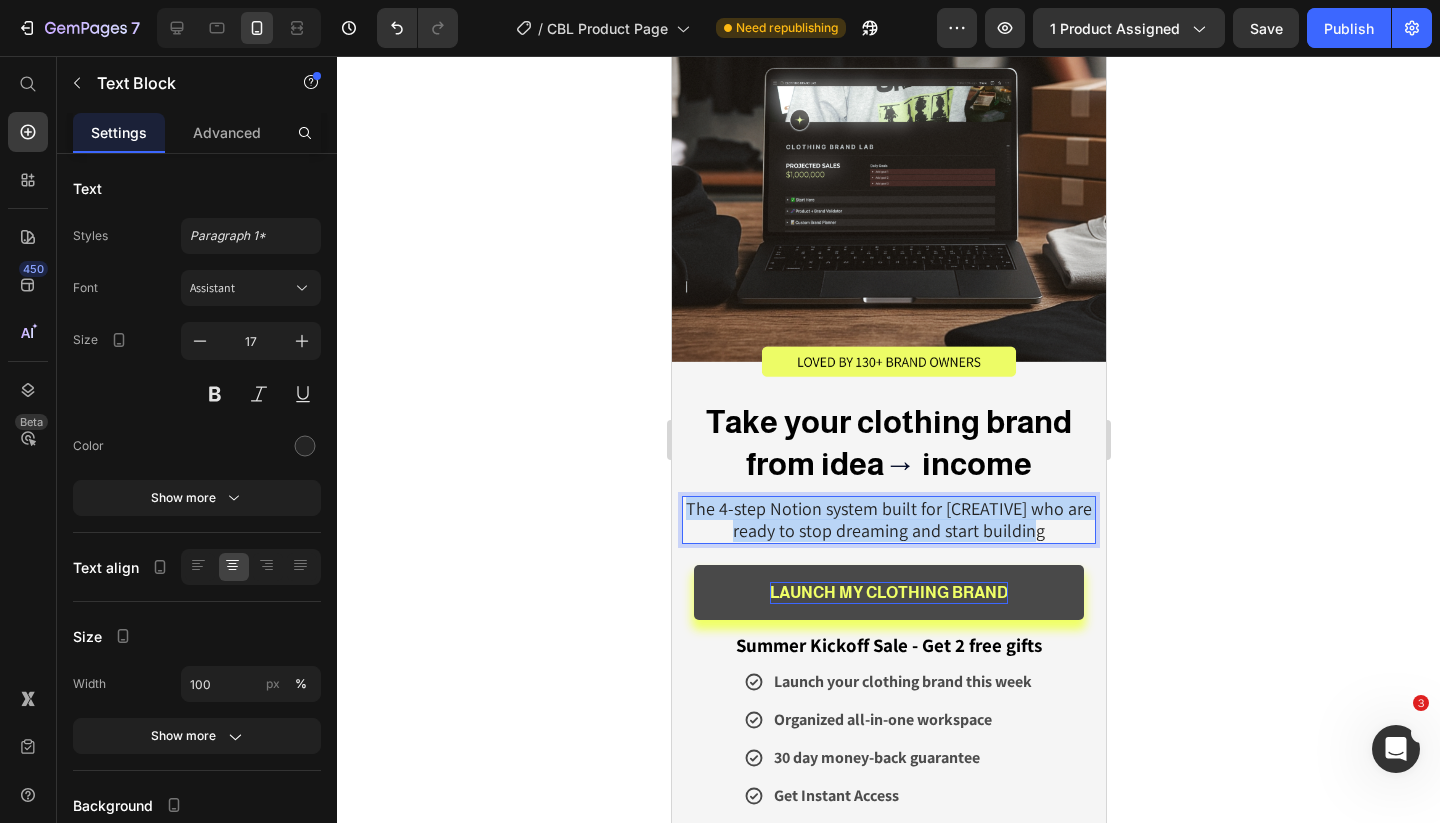 click on "The 4-step Notion system built for [CREATIVE] who are ready to stop dreaming and start building" at bounding box center (888, 519) 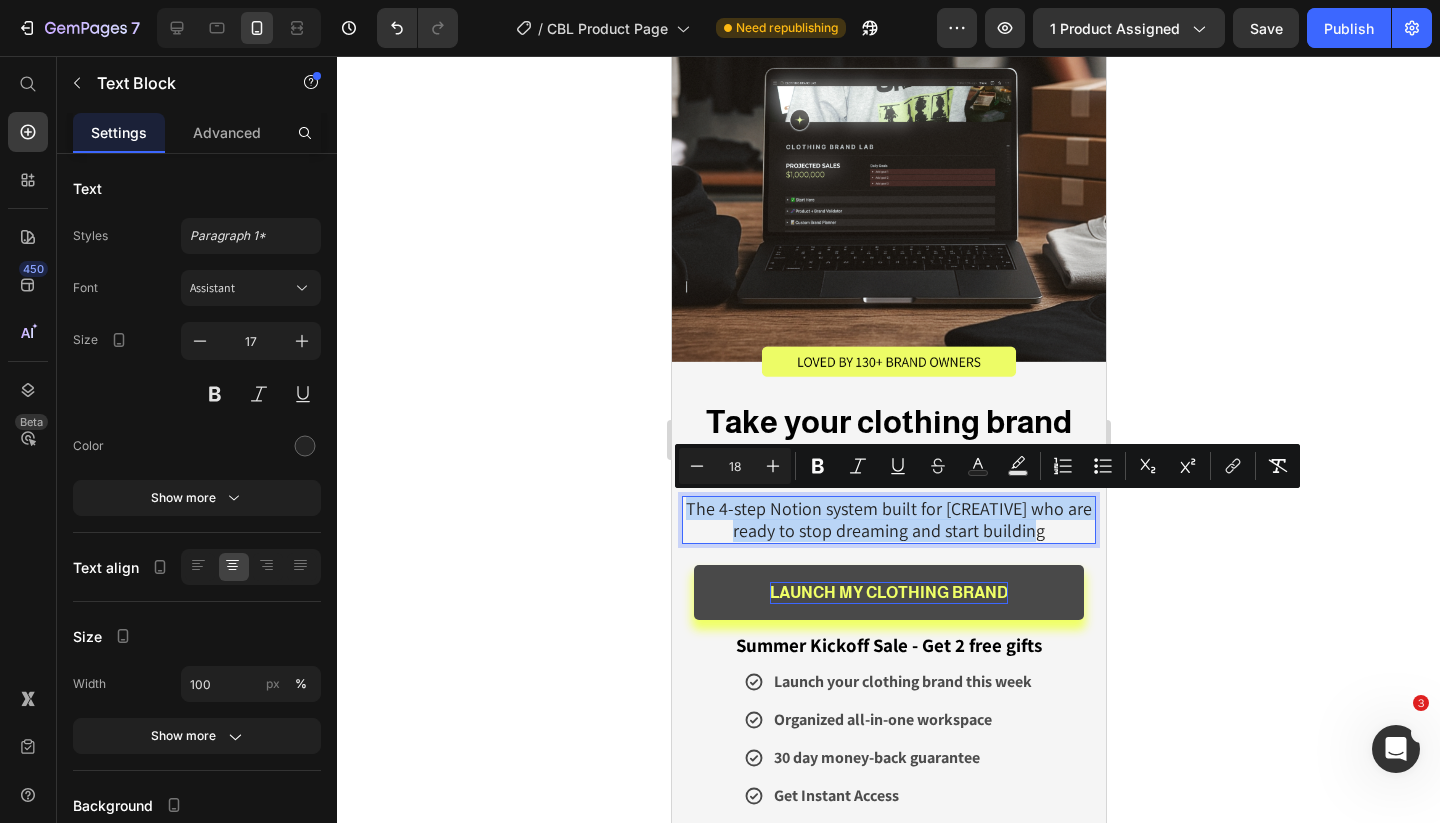 click on "The 4-step Notion system built for [CREATIVE] who are ready to stop dreaming and start building" at bounding box center [888, 519] 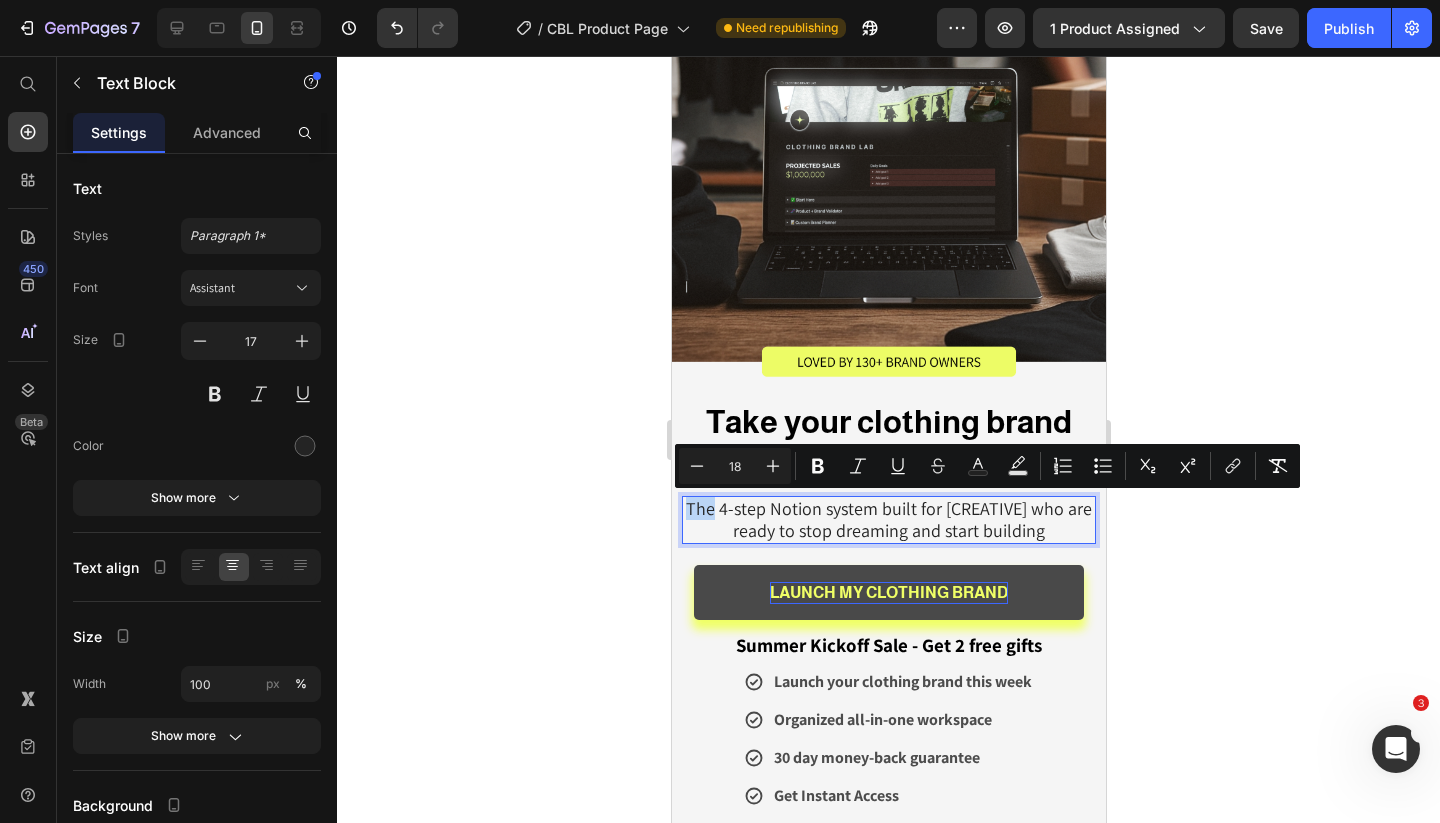 drag, startPoint x: 721, startPoint y: 505, endPoint x: 697, endPoint y: 506, distance: 24.020824 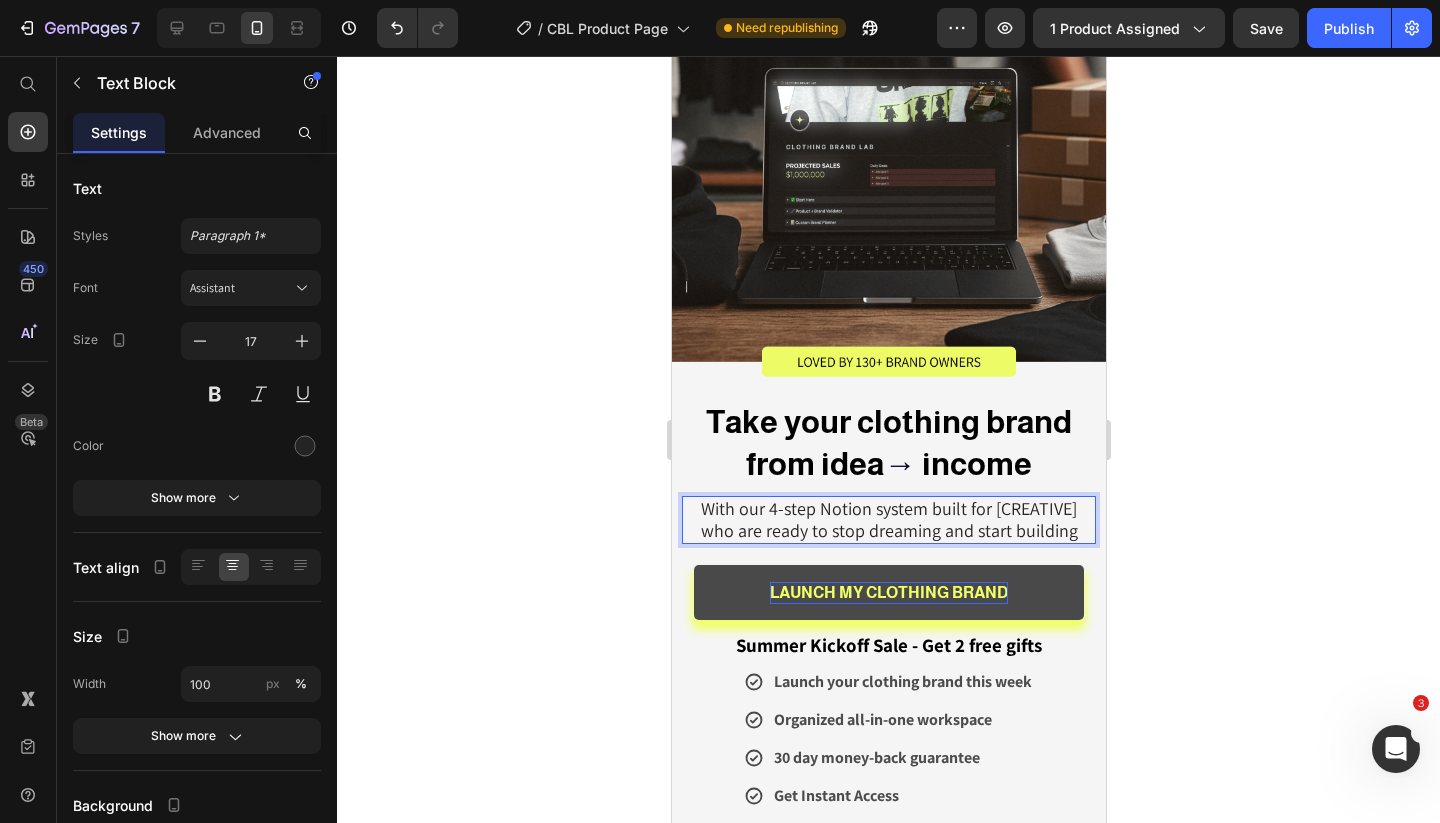 click on "With our 4-step Notion system built for [CREATIVE] who are ready to stop dreaming and start building" at bounding box center [888, 519] 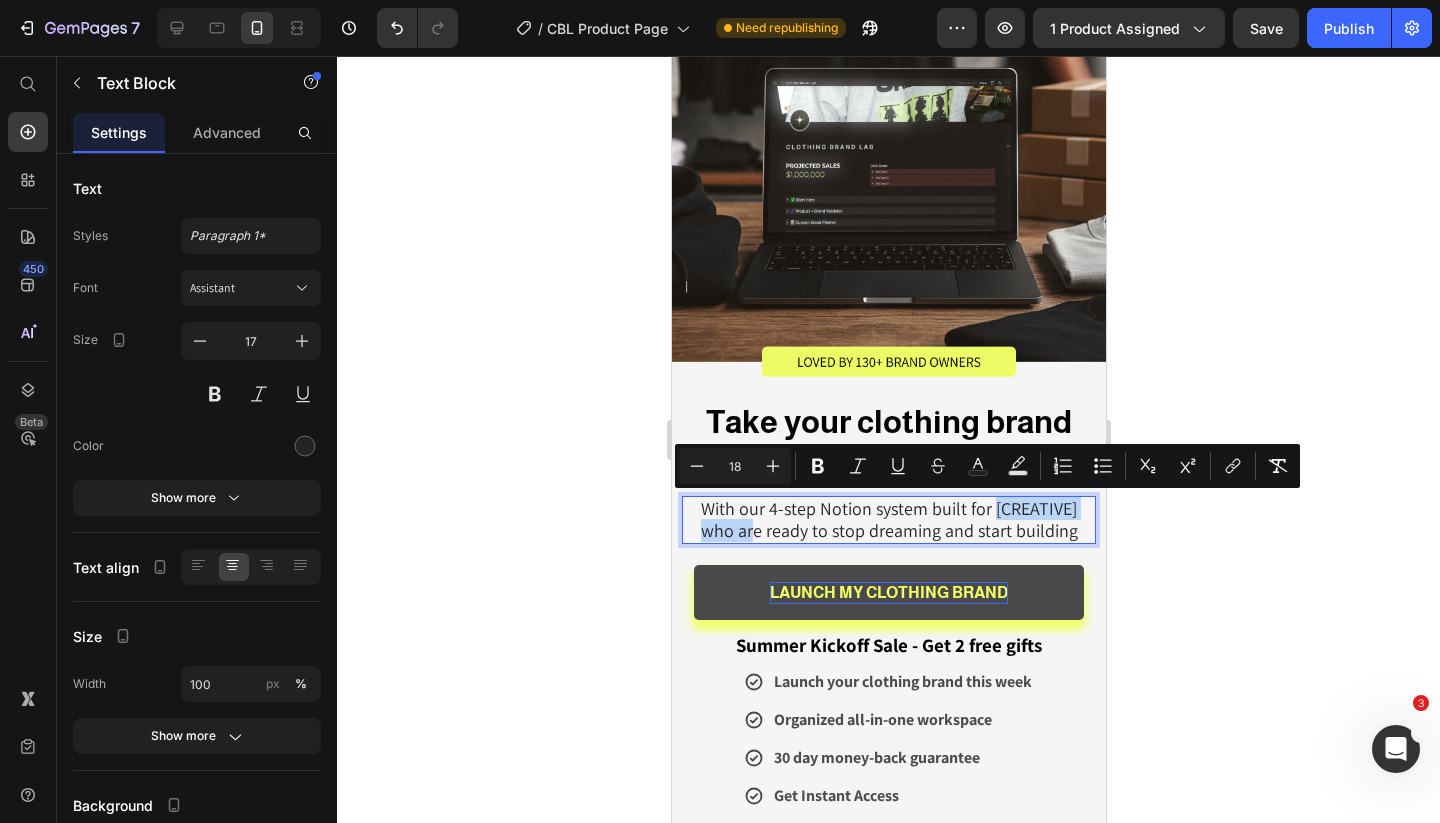 drag, startPoint x: 309, startPoint y: 451, endPoint x: 74, endPoint y: 475, distance: 236.22235 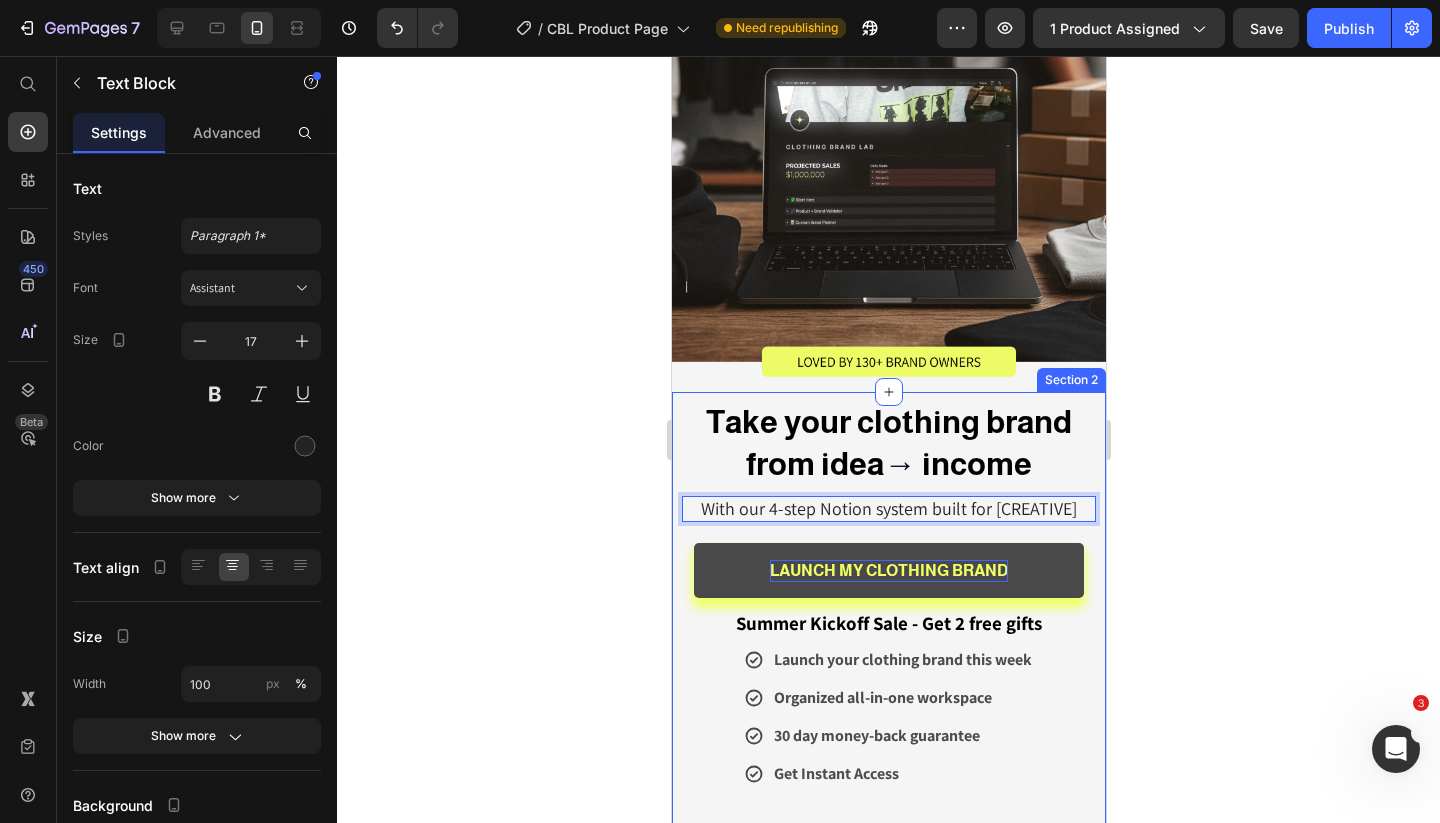click 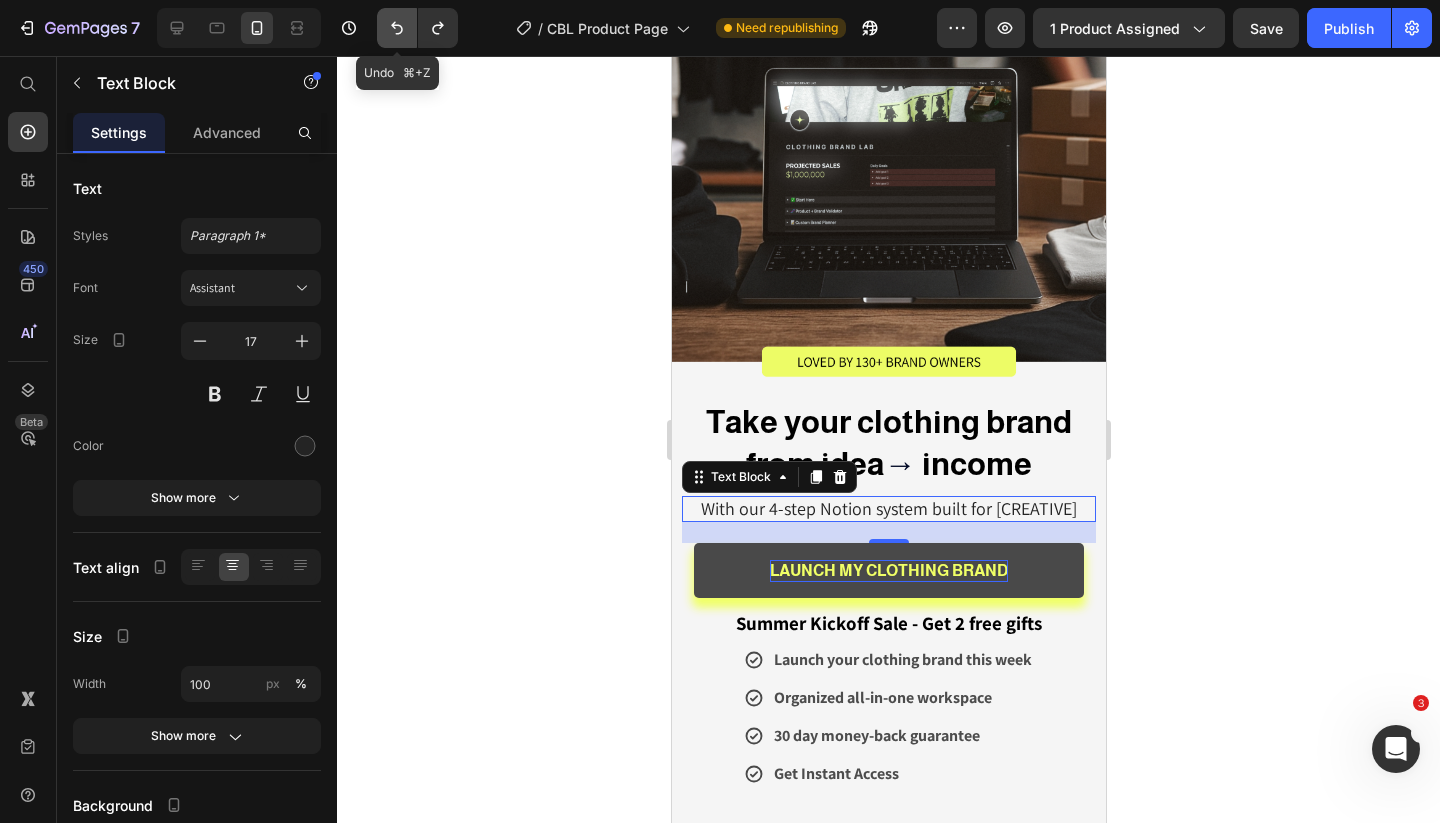 click 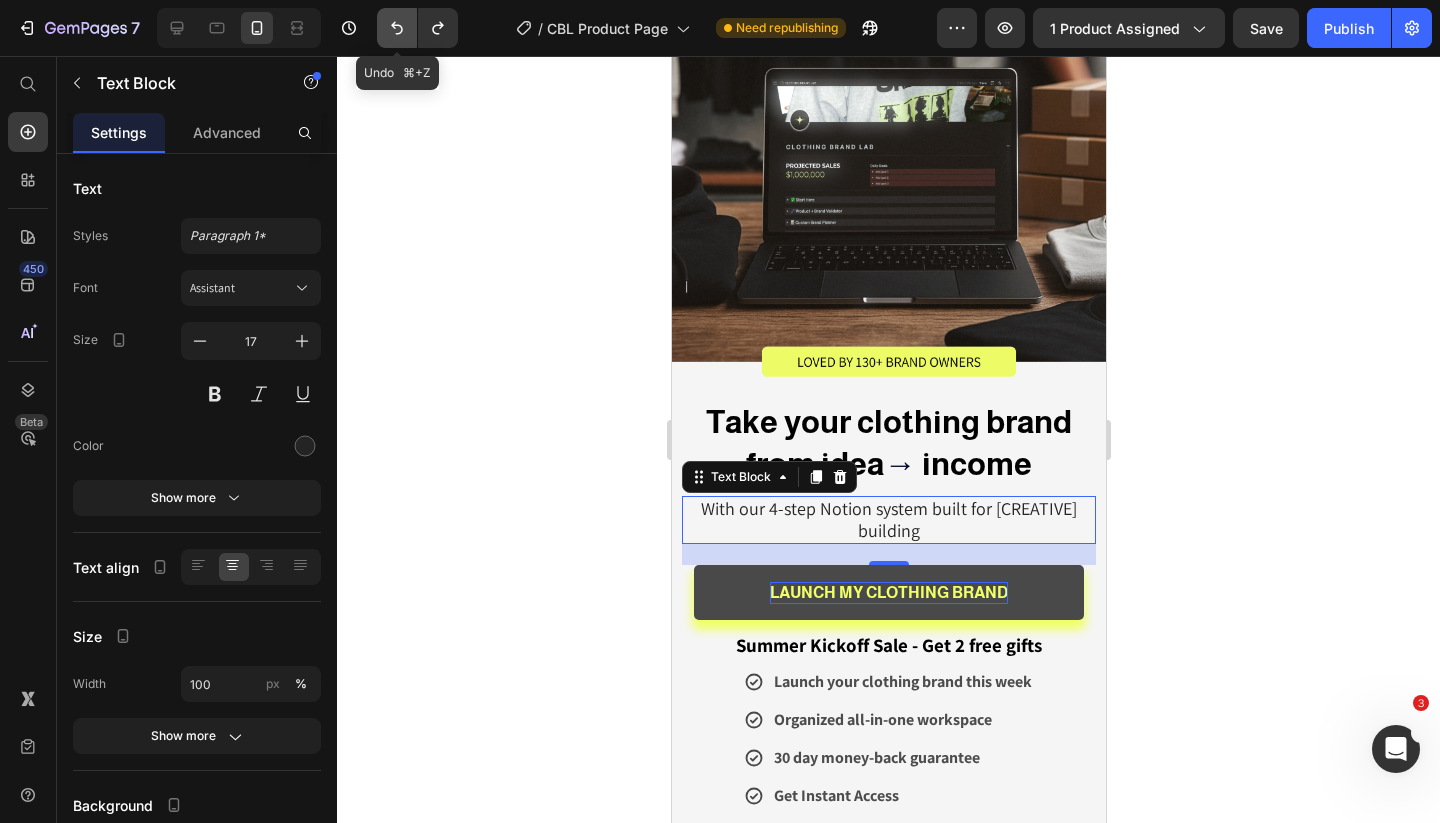 click 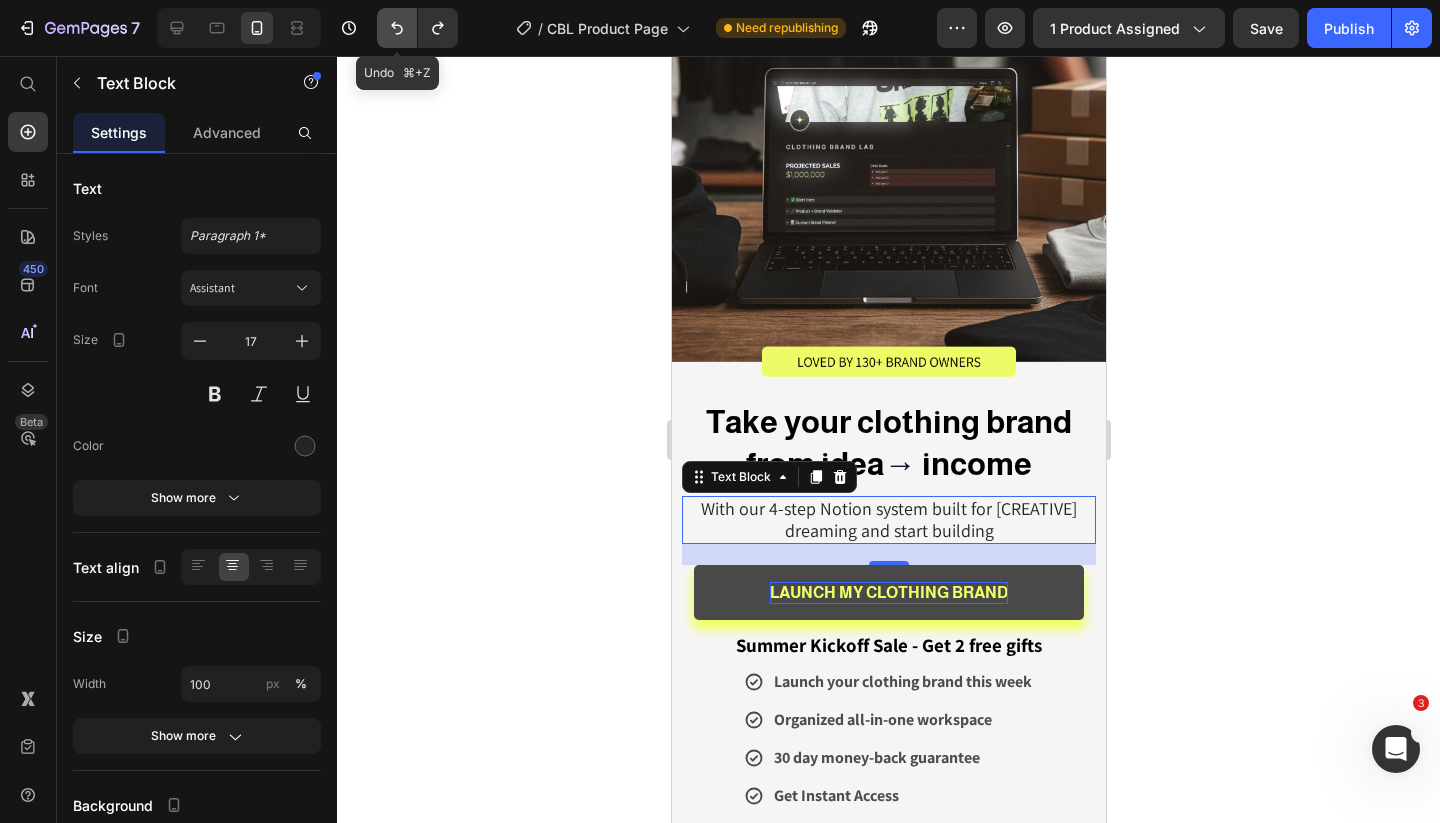 click 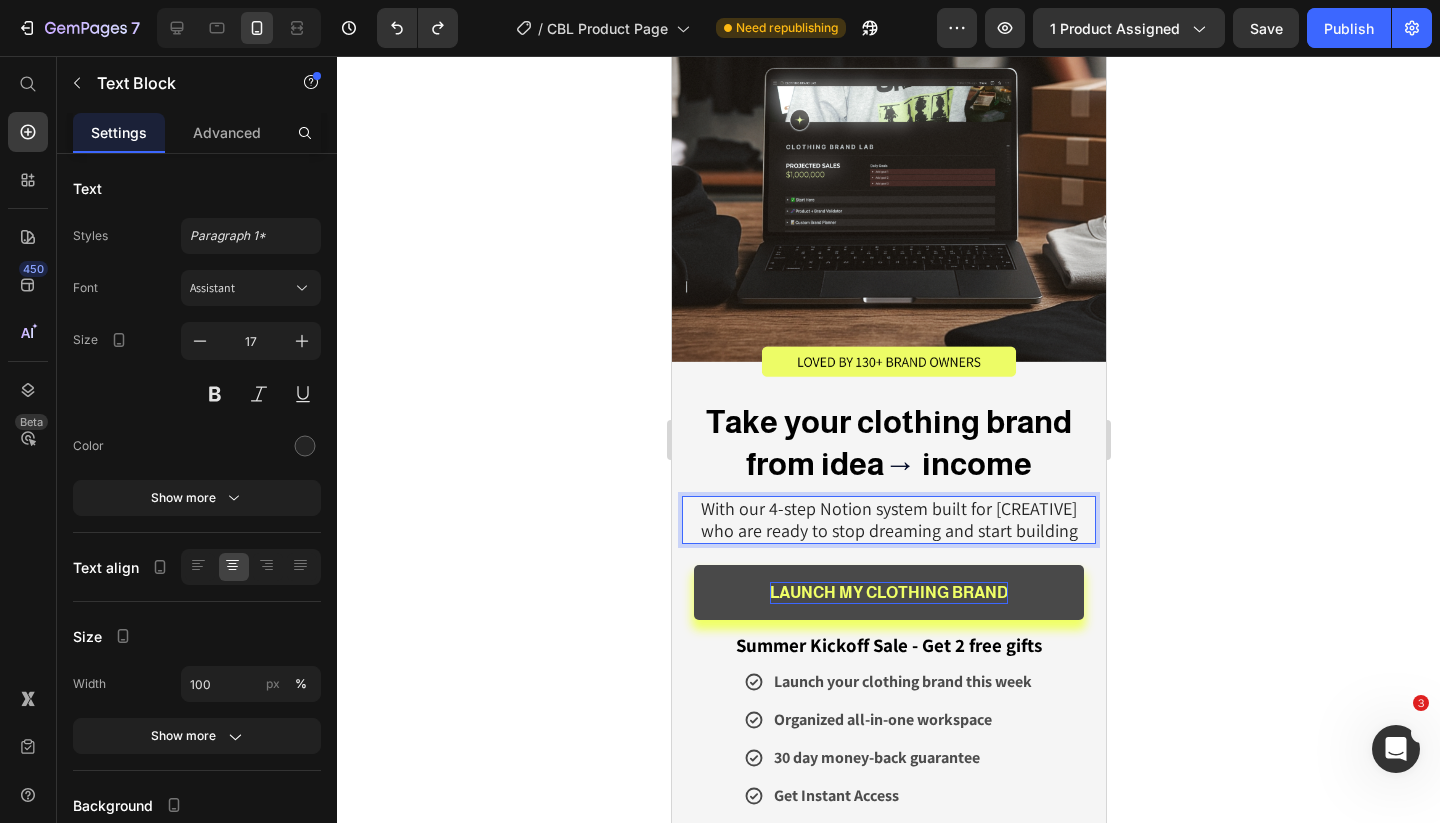 click on "With our 4-step Notion system built for [CREATIVE] who are ready to stop dreaming and start building" at bounding box center (888, 519) 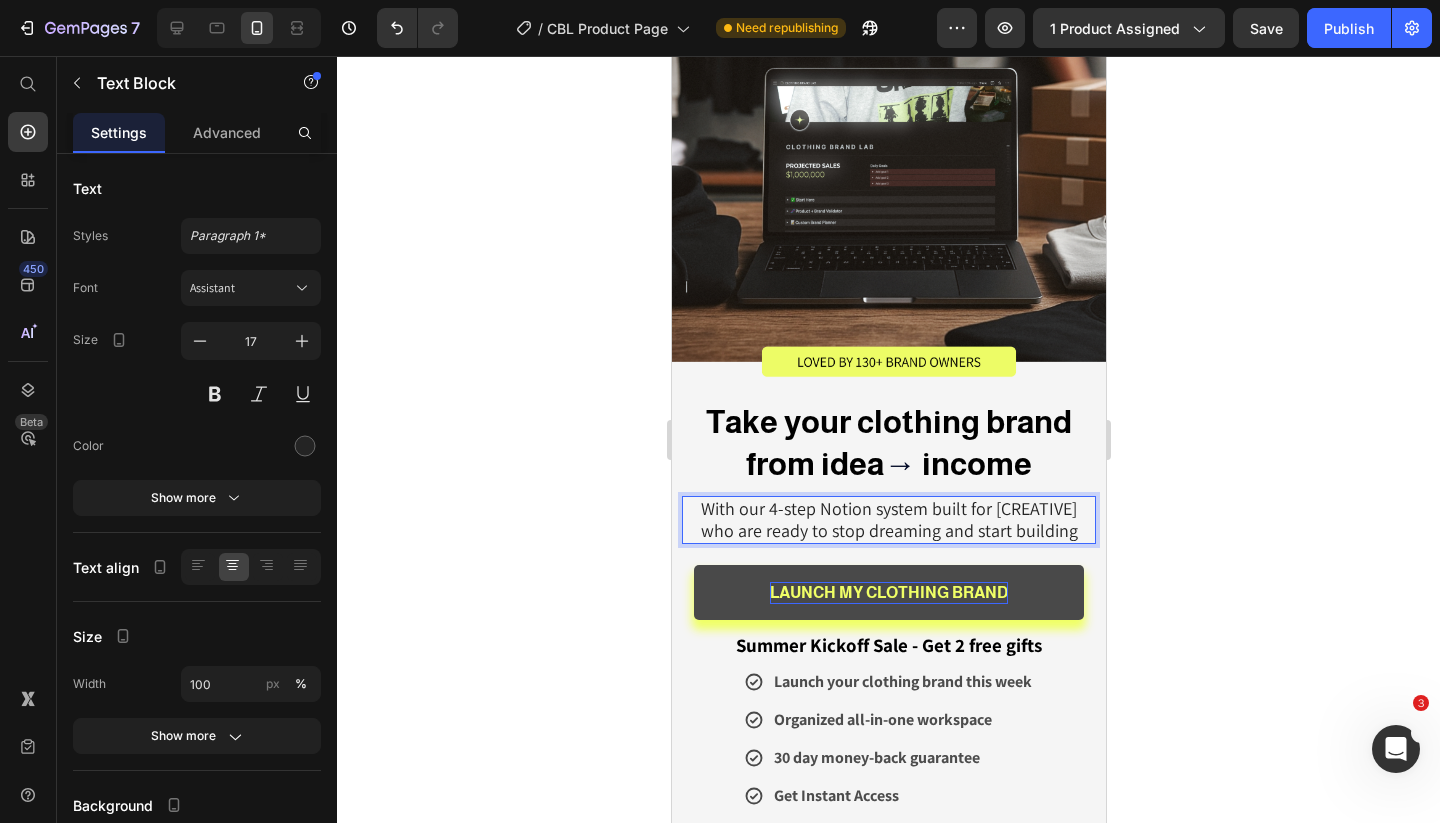 click on "With our 4-step Notion system built for [CREATIVE] who are ready to stop dreaming and start building" at bounding box center (888, 519) 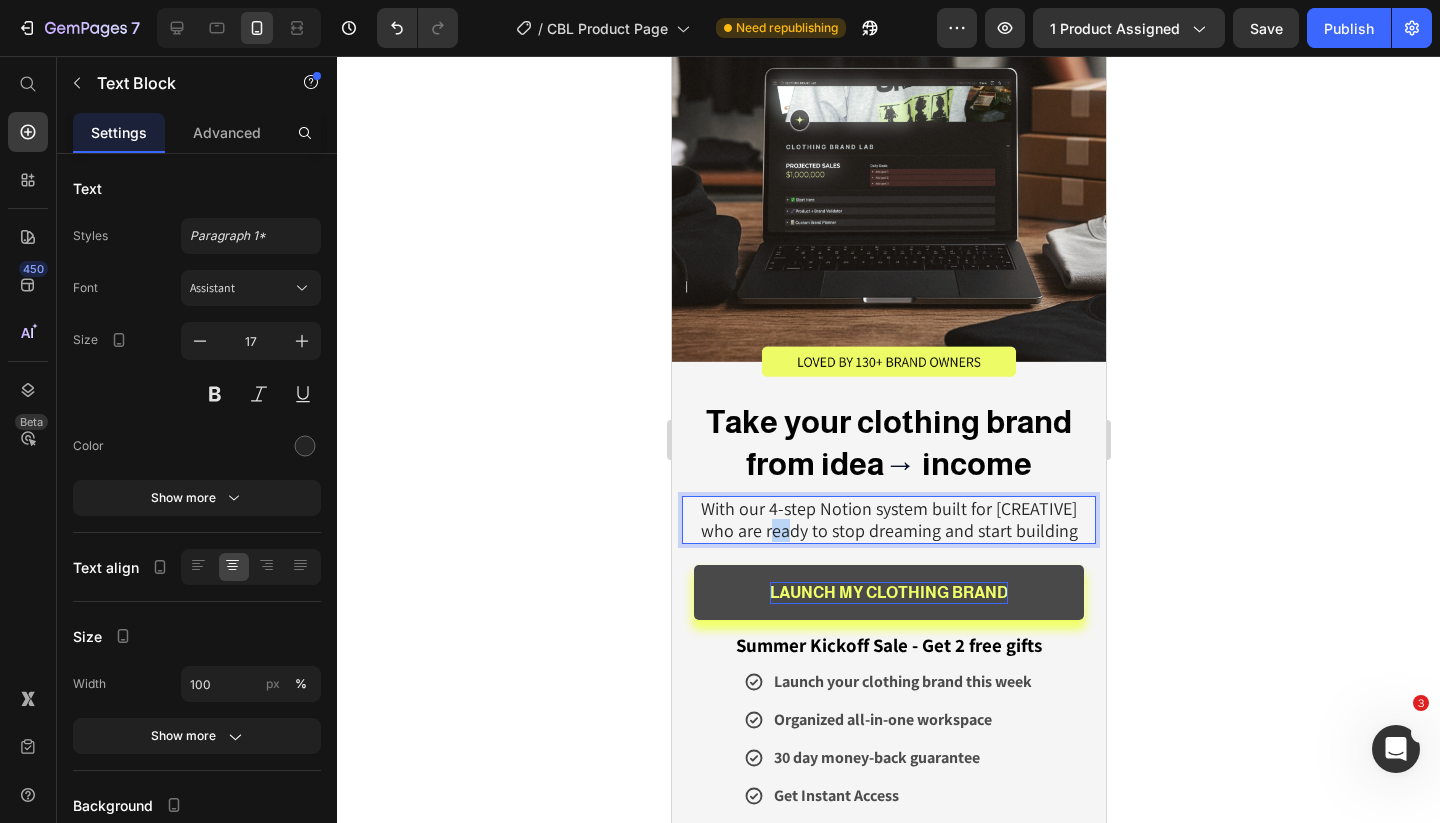 click on "With our 4-step Notion system built for [CREATIVE] who are ready to stop dreaming and start building" at bounding box center (888, 519) 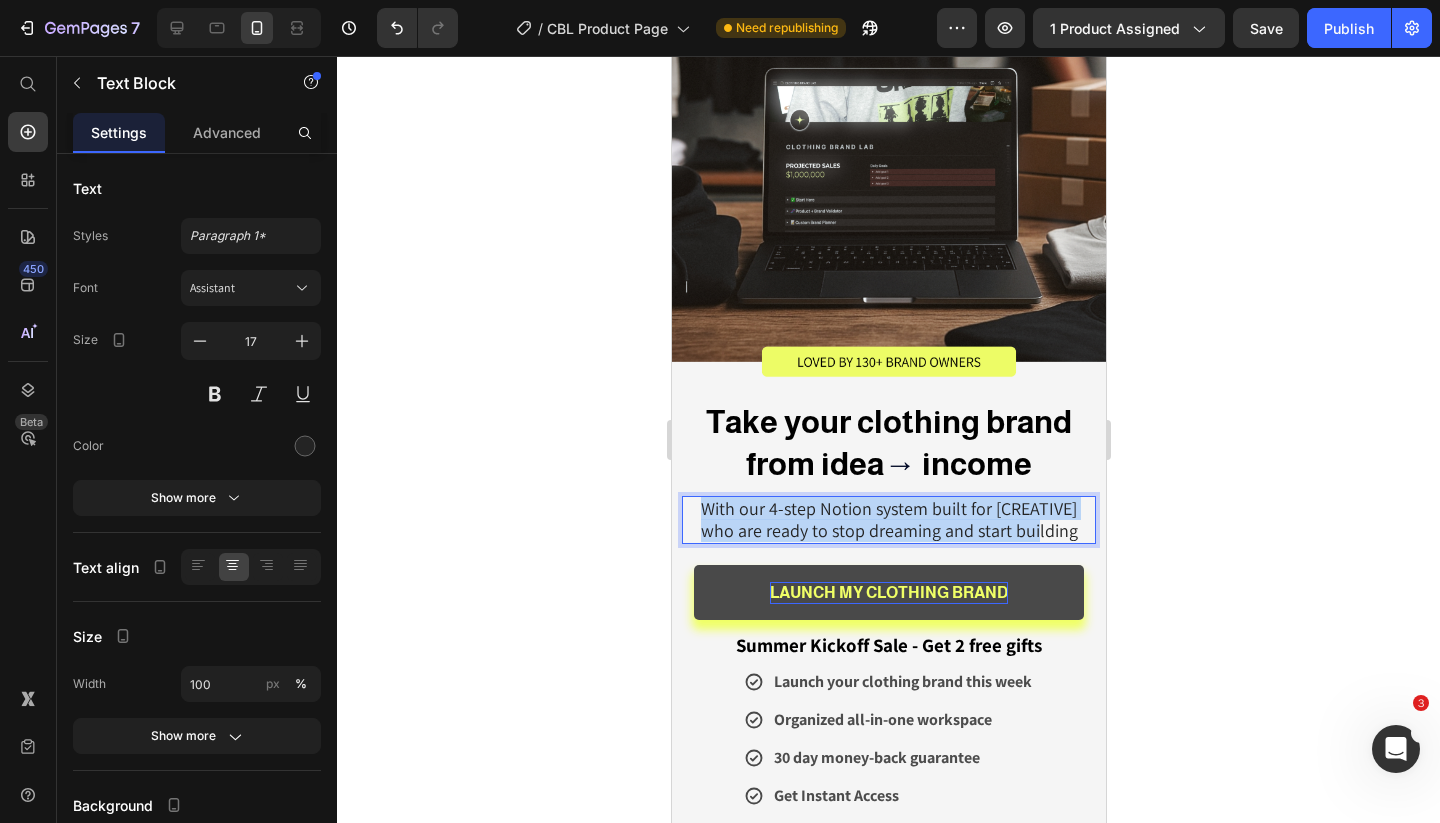 click on "With our 4-step Notion system built for [CREATIVE] who are ready to stop dreaming and start building" at bounding box center [888, 519] 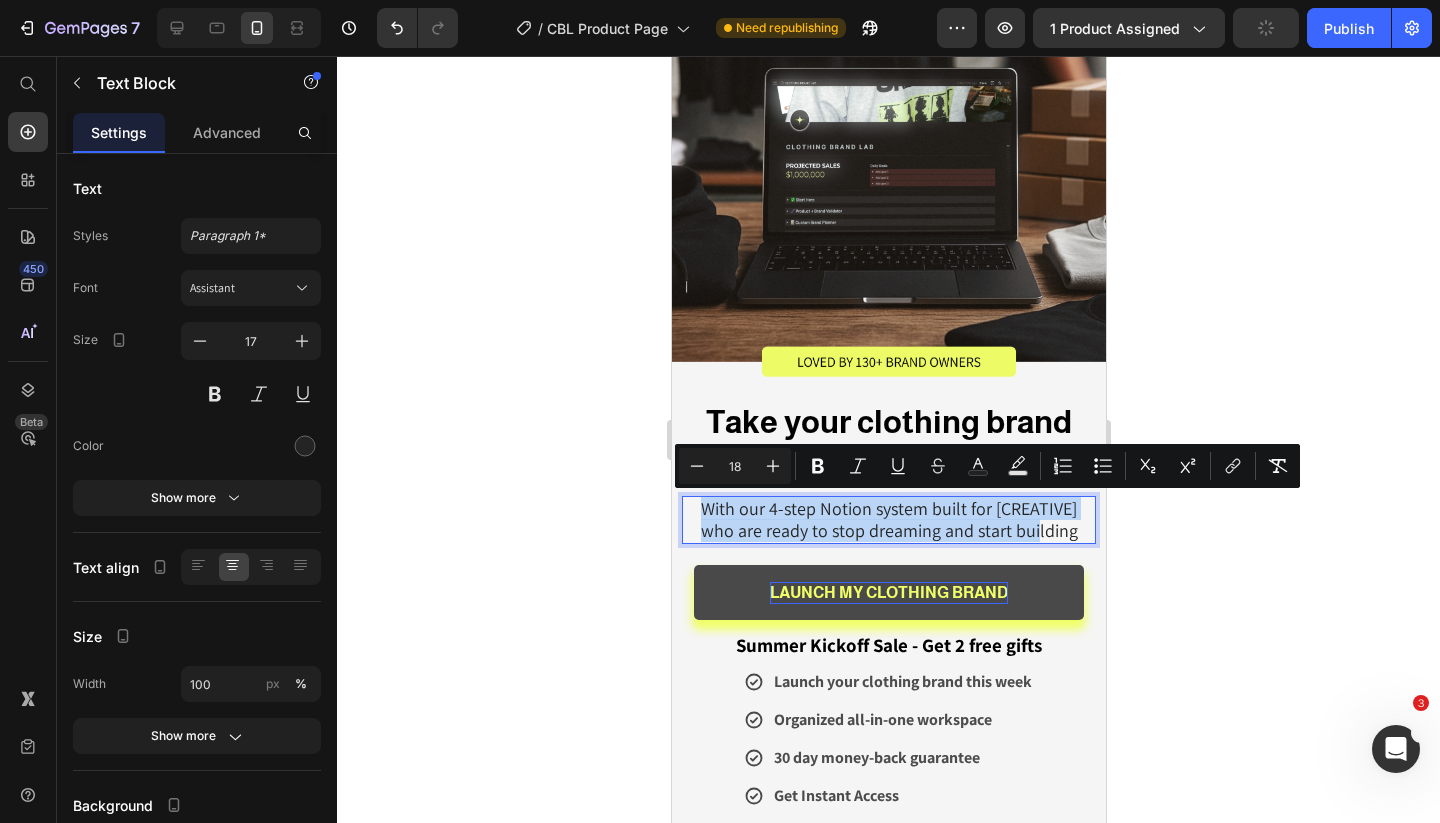 copy on "With our 4-step Notion system built for [CREATIVE] who are ready to stop dreaming and start building" 